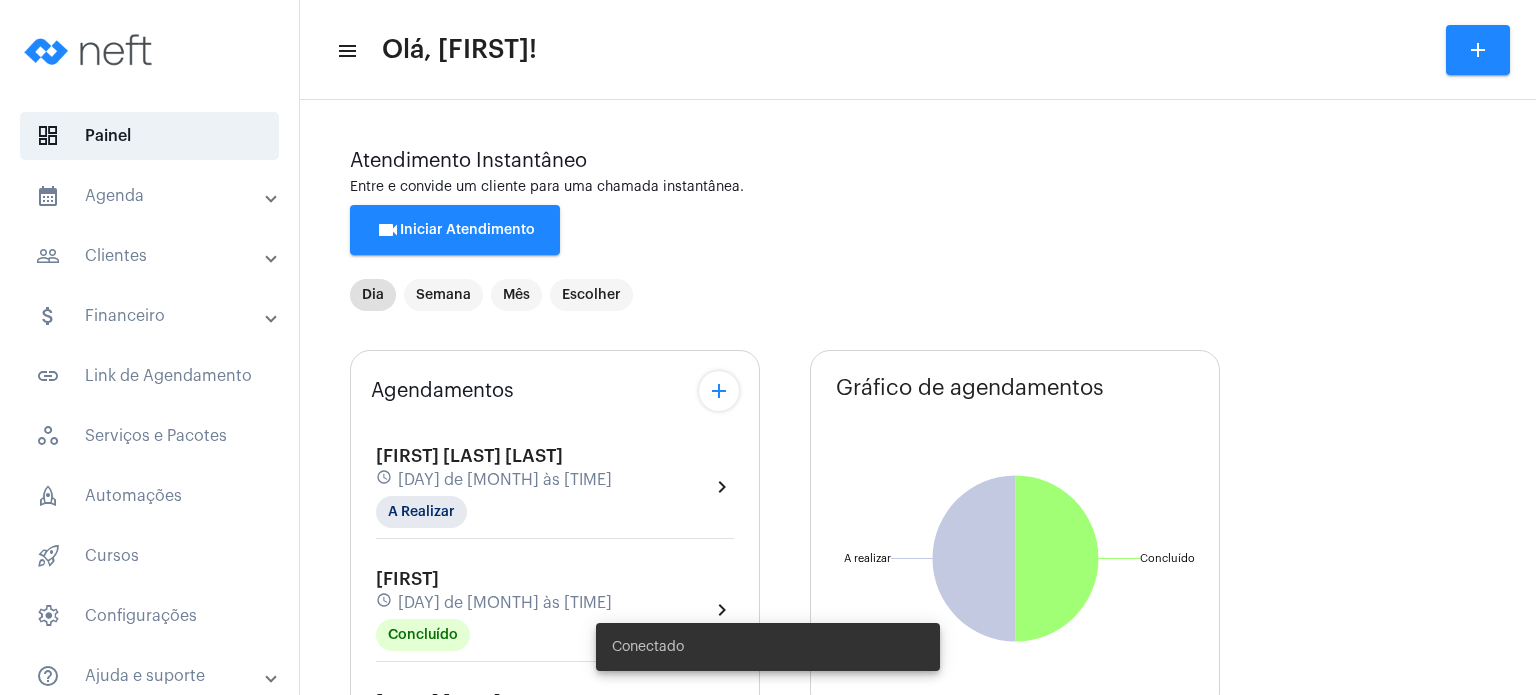 scroll, scrollTop: 0, scrollLeft: 0, axis: both 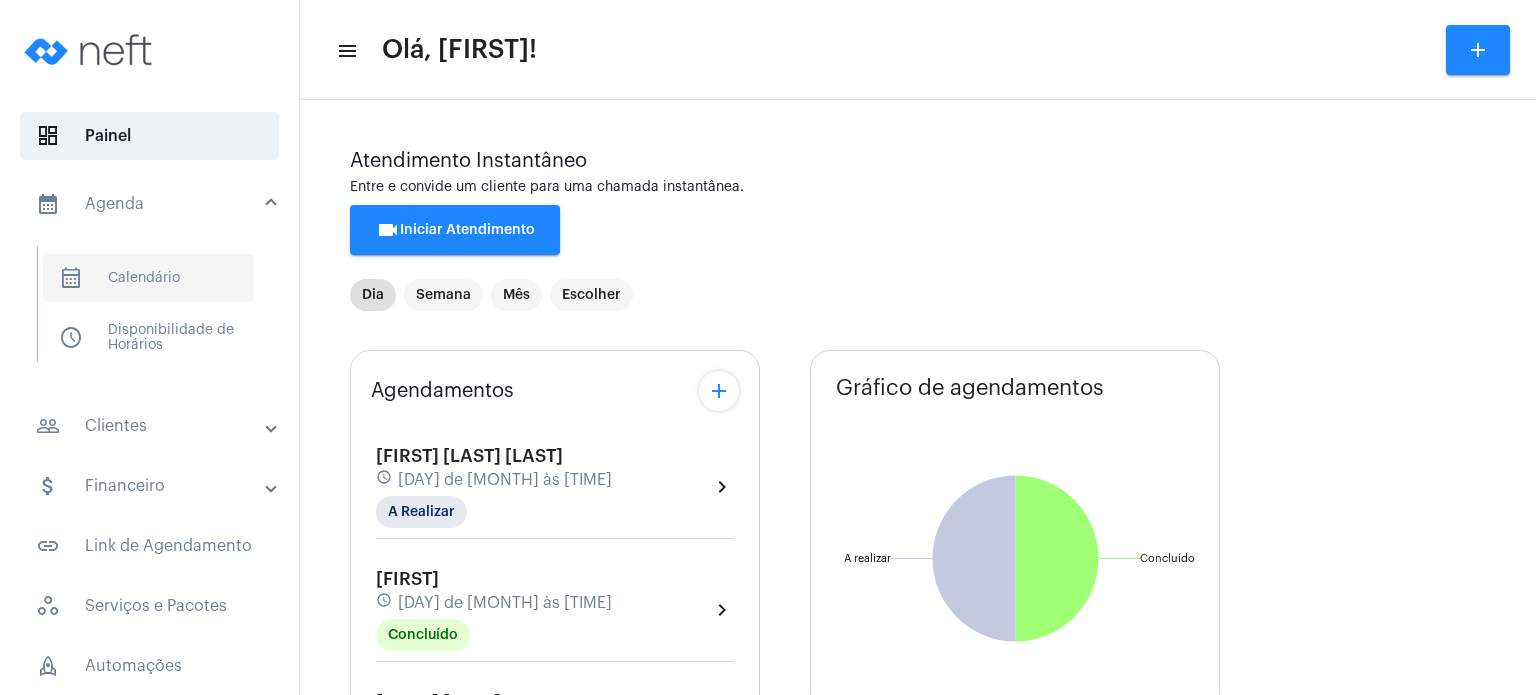 click on "calendar_month_outlined   Calendário" at bounding box center [148, 278] 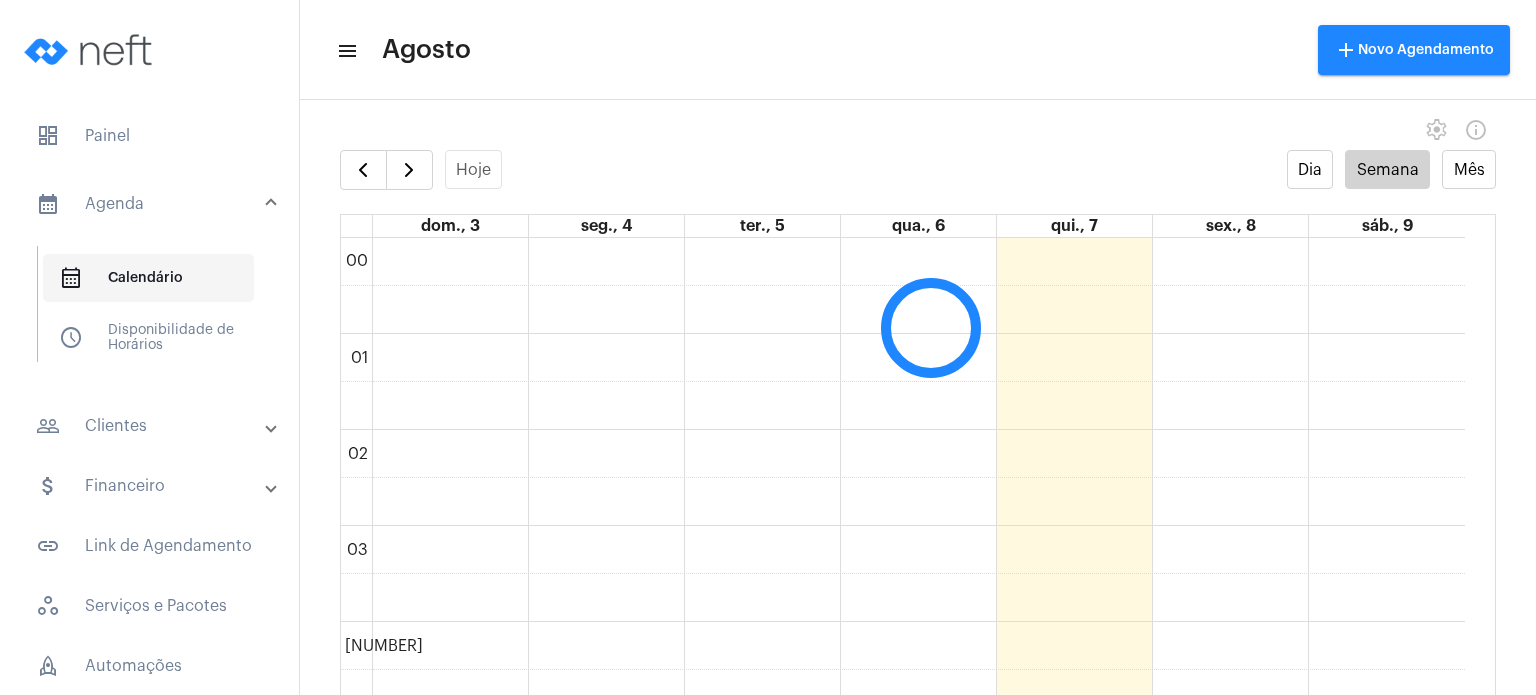 scroll, scrollTop: 576, scrollLeft: 0, axis: vertical 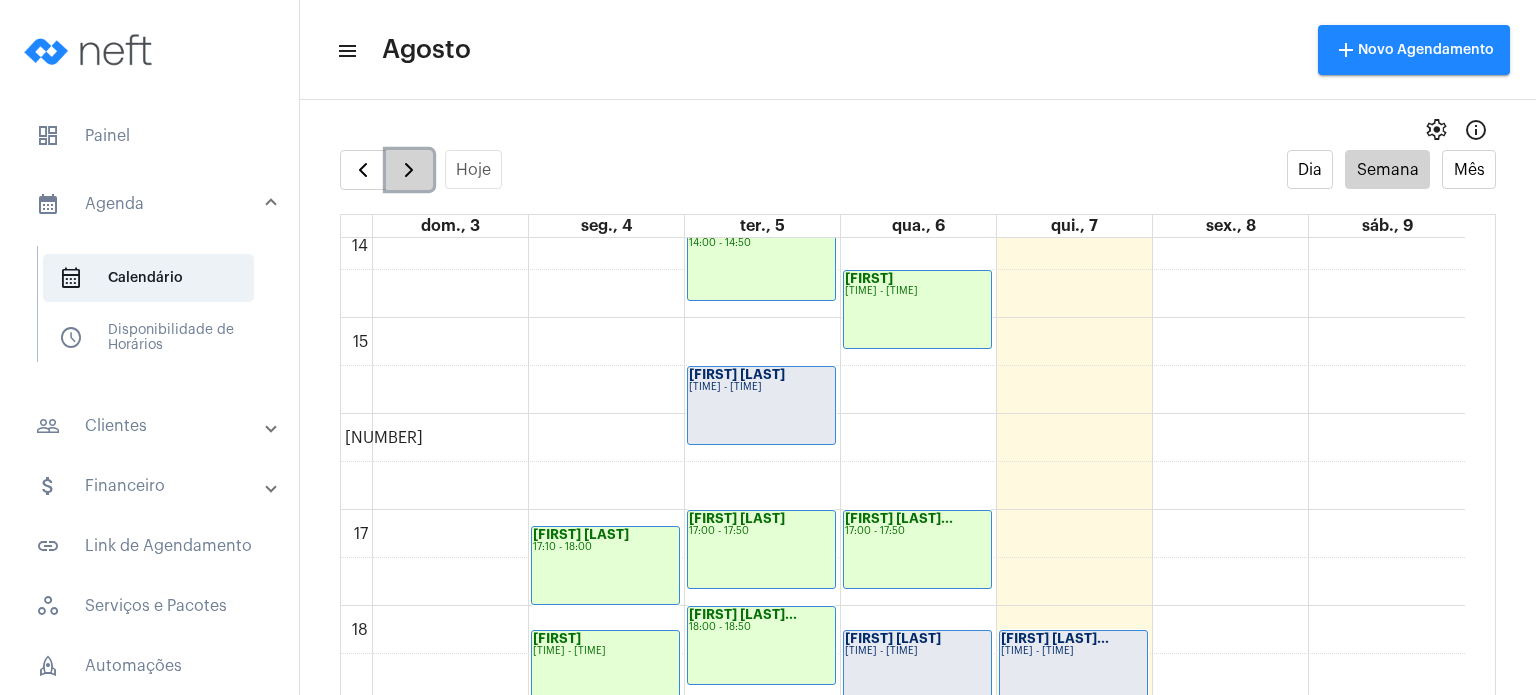 click 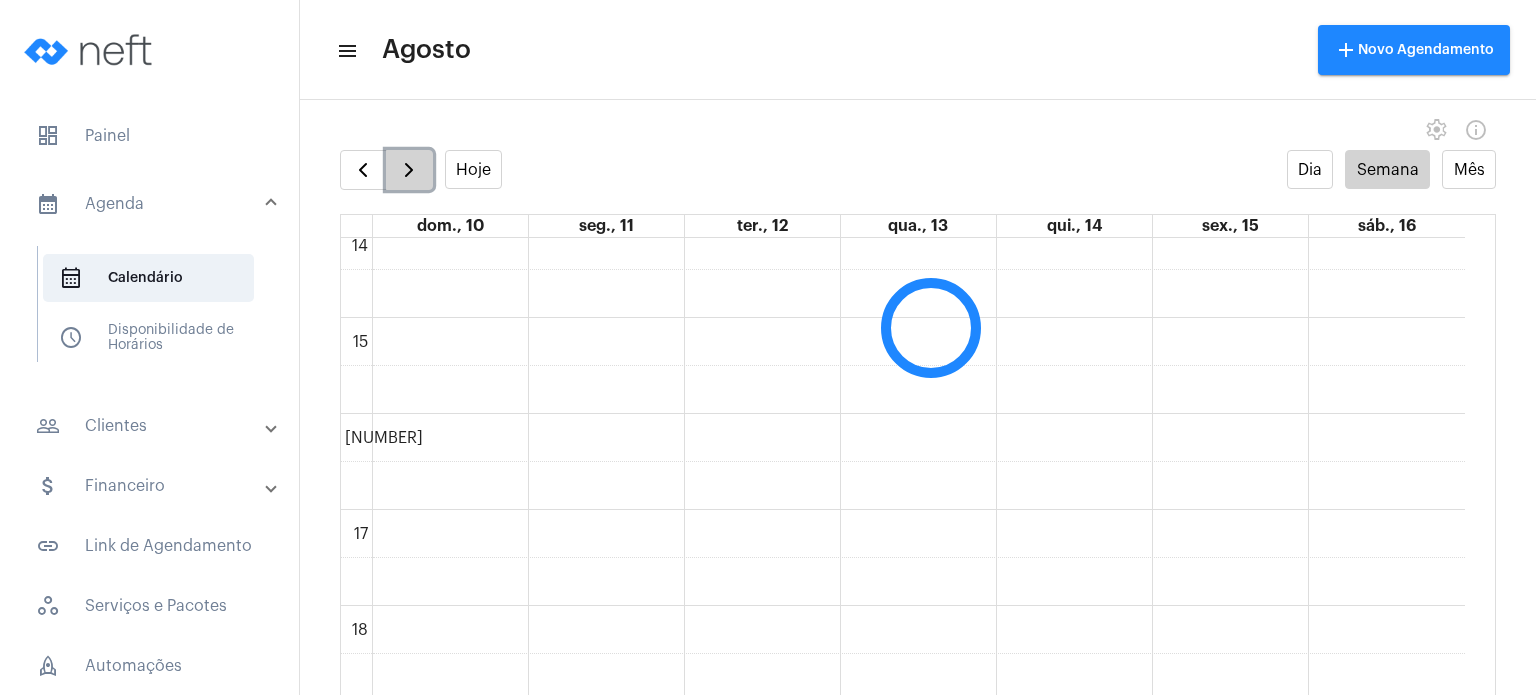 scroll, scrollTop: 576, scrollLeft: 0, axis: vertical 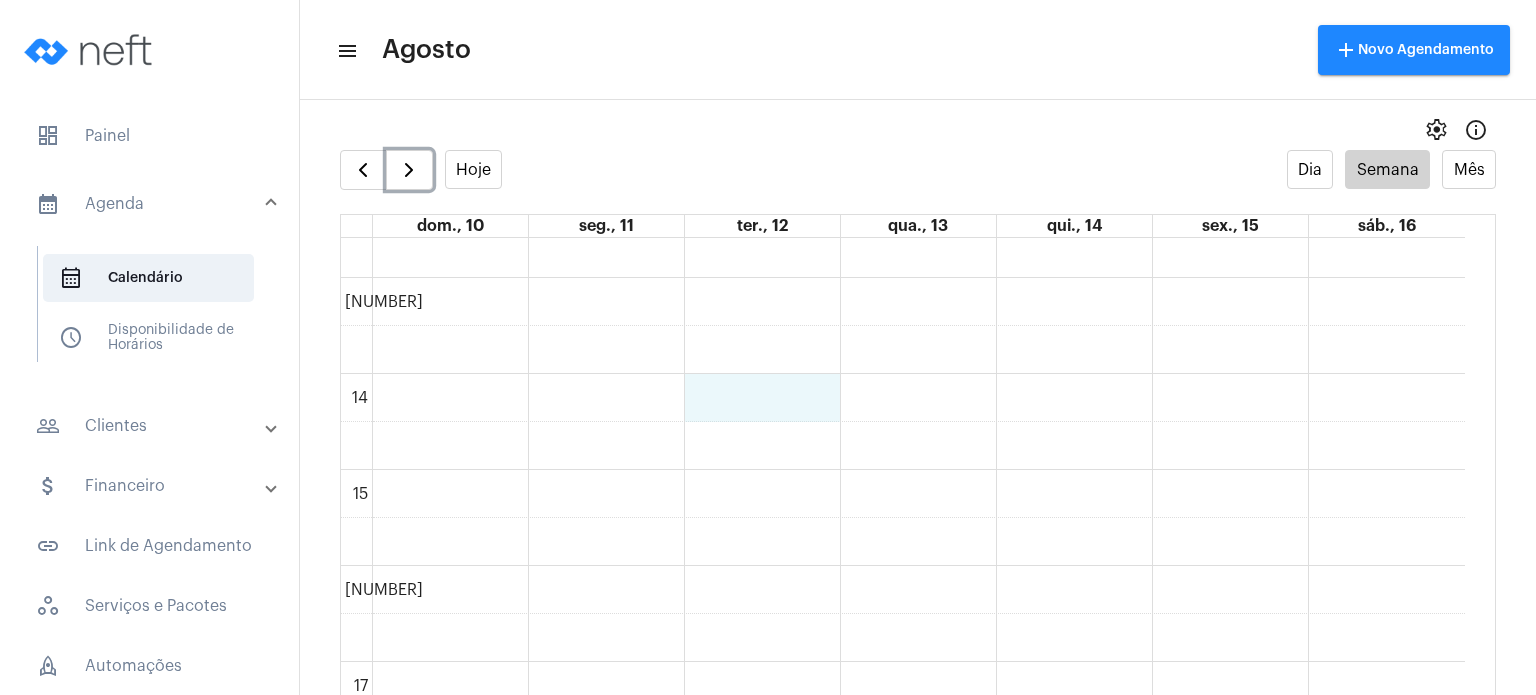 click on "00 01 02 03 04 05 06 07 08 09 10 11 12 13 14 15 16 17 18 19 20 21 22 23" 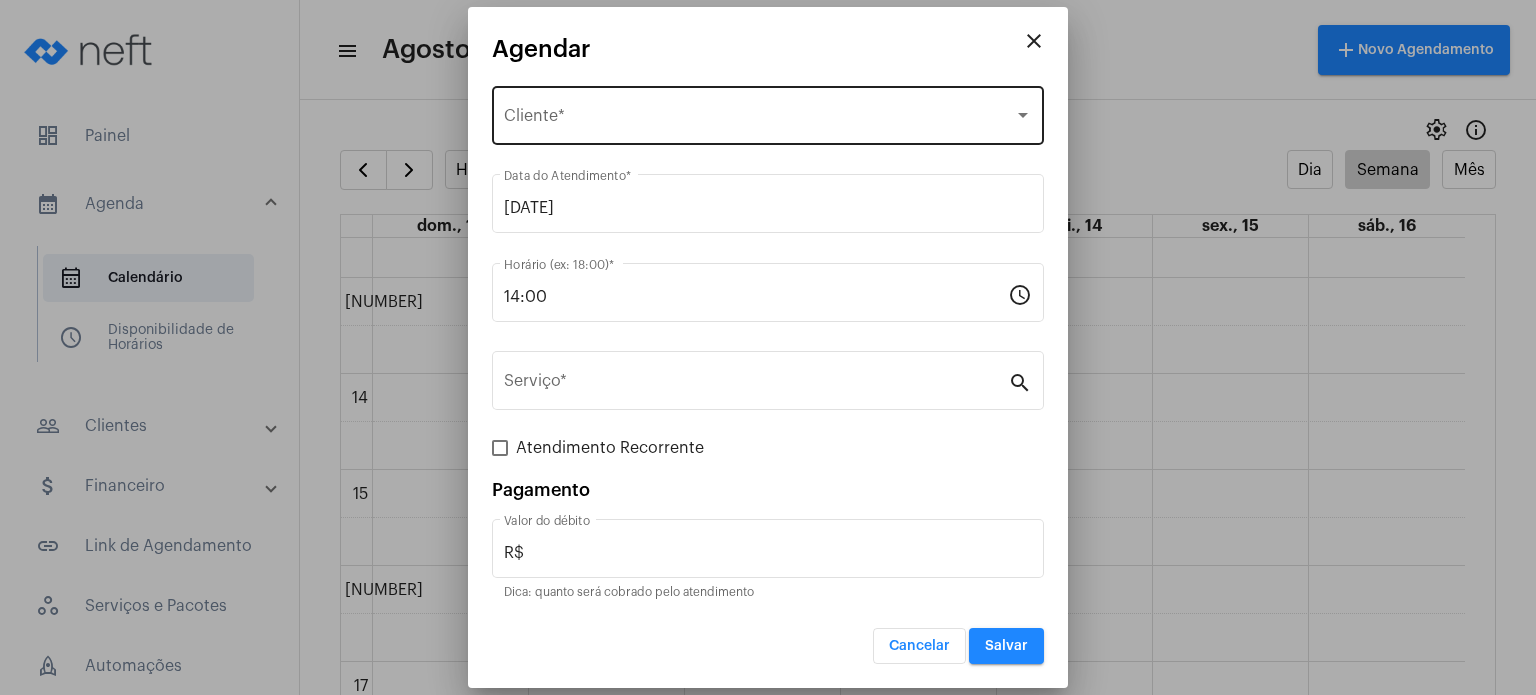 click on "Selecione o Cliente Cliente  *" at bounding box center [768, 113] 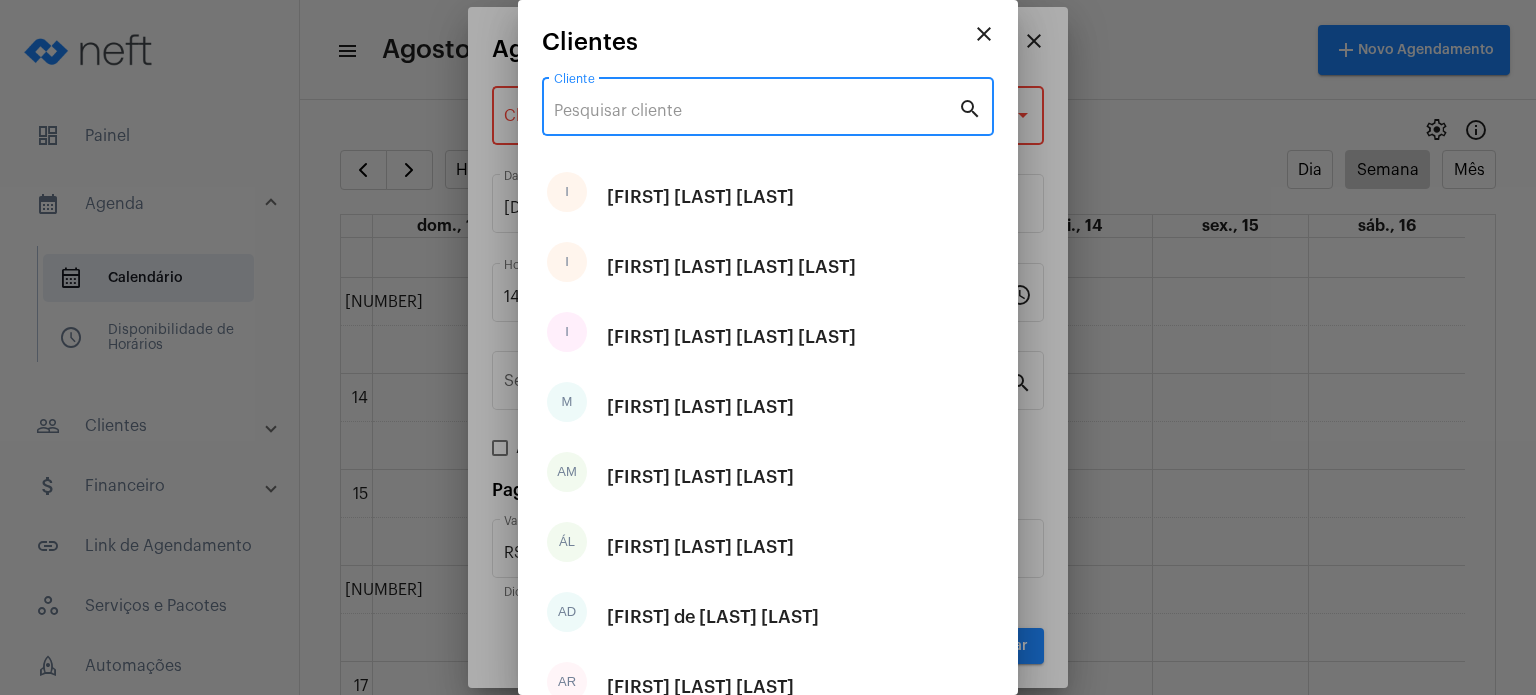 click on "Cliente" at bounding box center (756, 111) 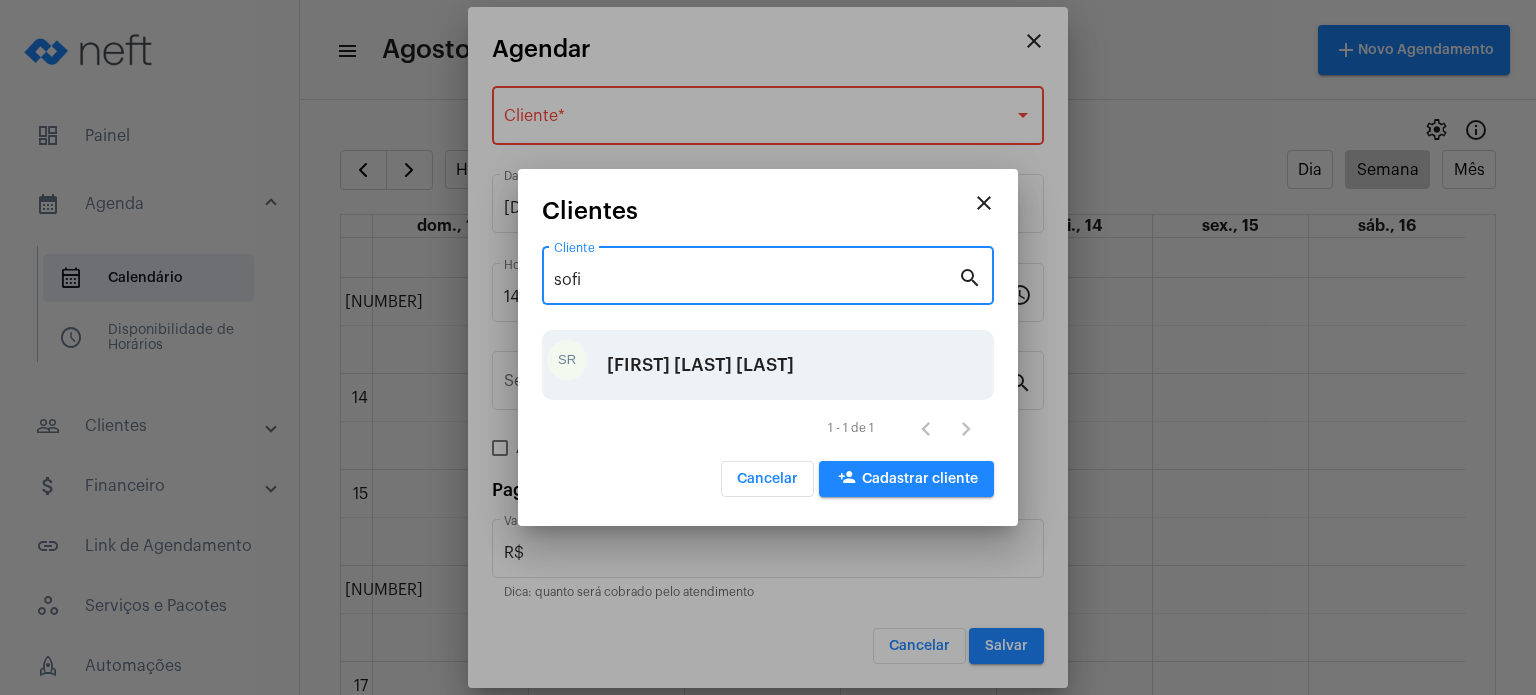 type on "sofi" 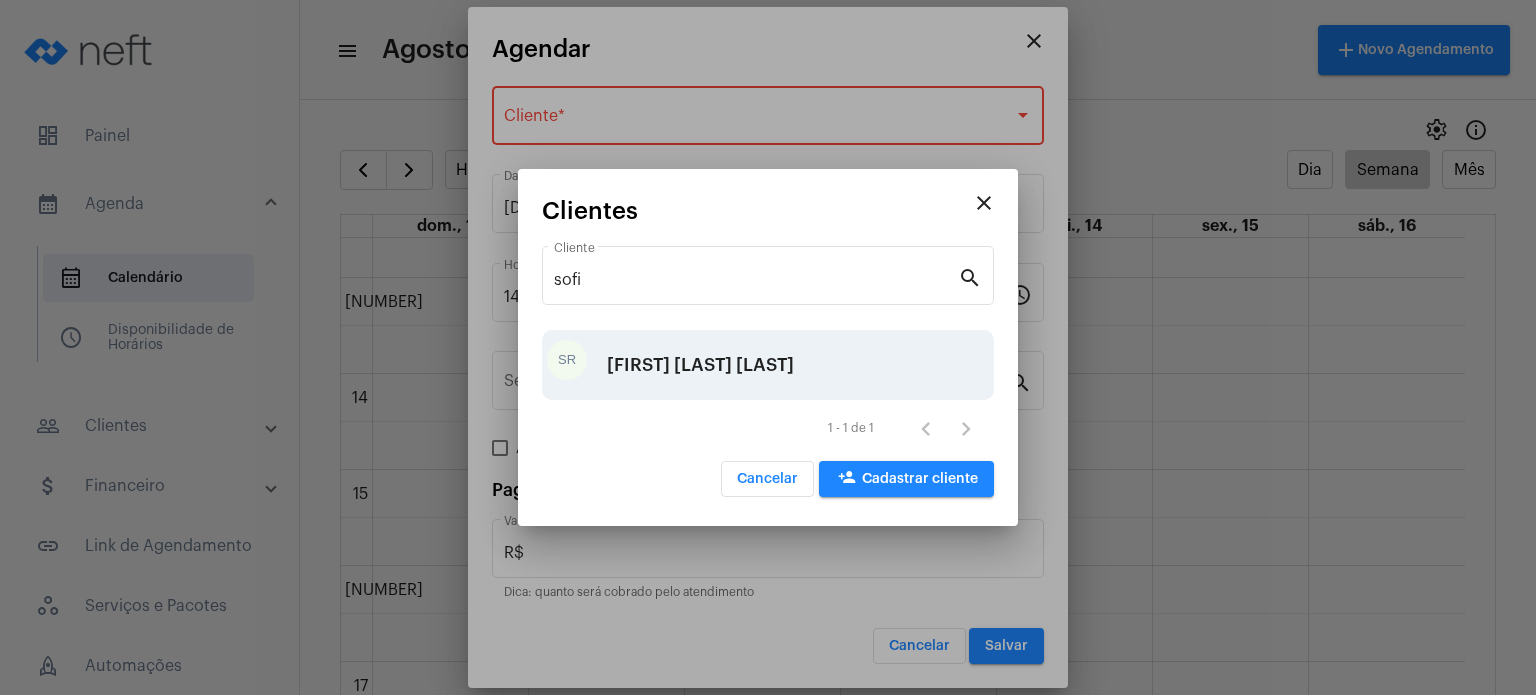 click on "[FIRST] [LAST] [LAST]" at bounding box center (700, 365) 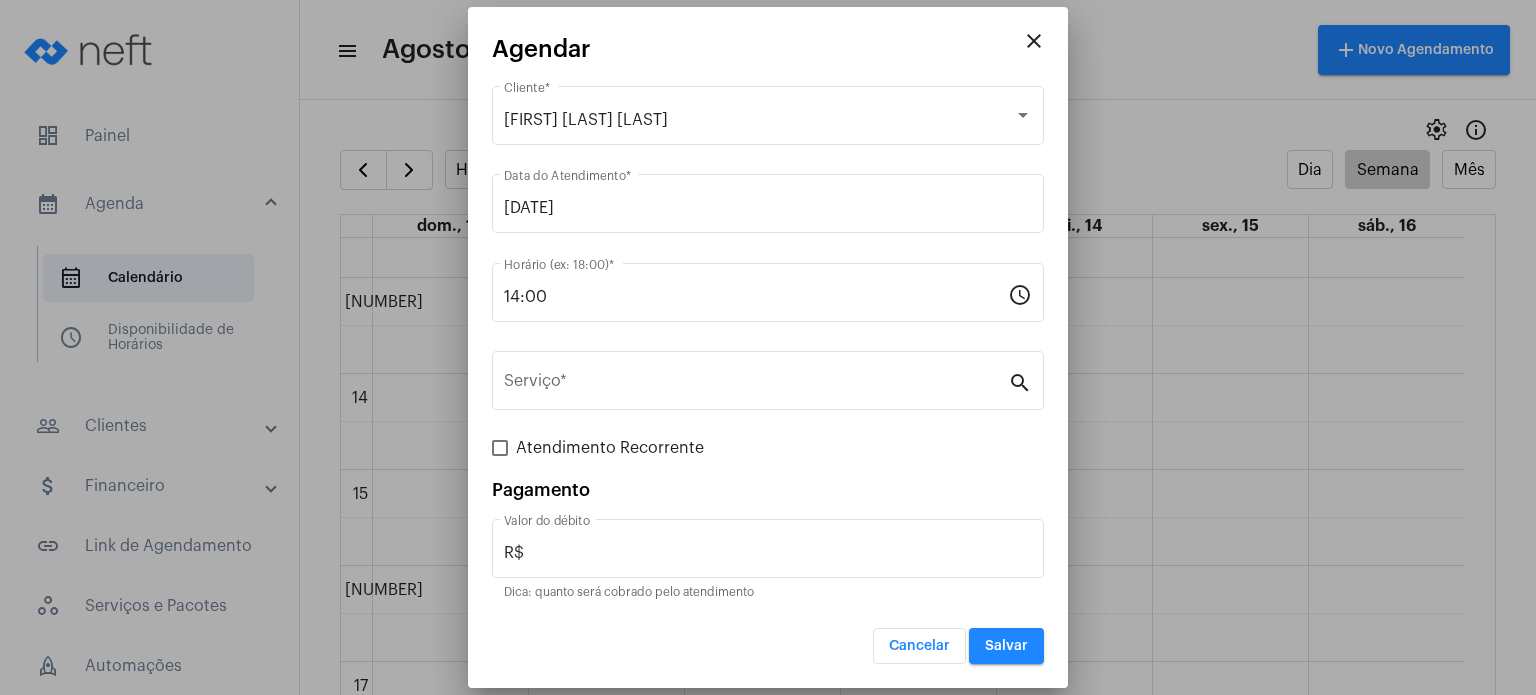 click on "Serviço  *" at bounding box center (756, 378) 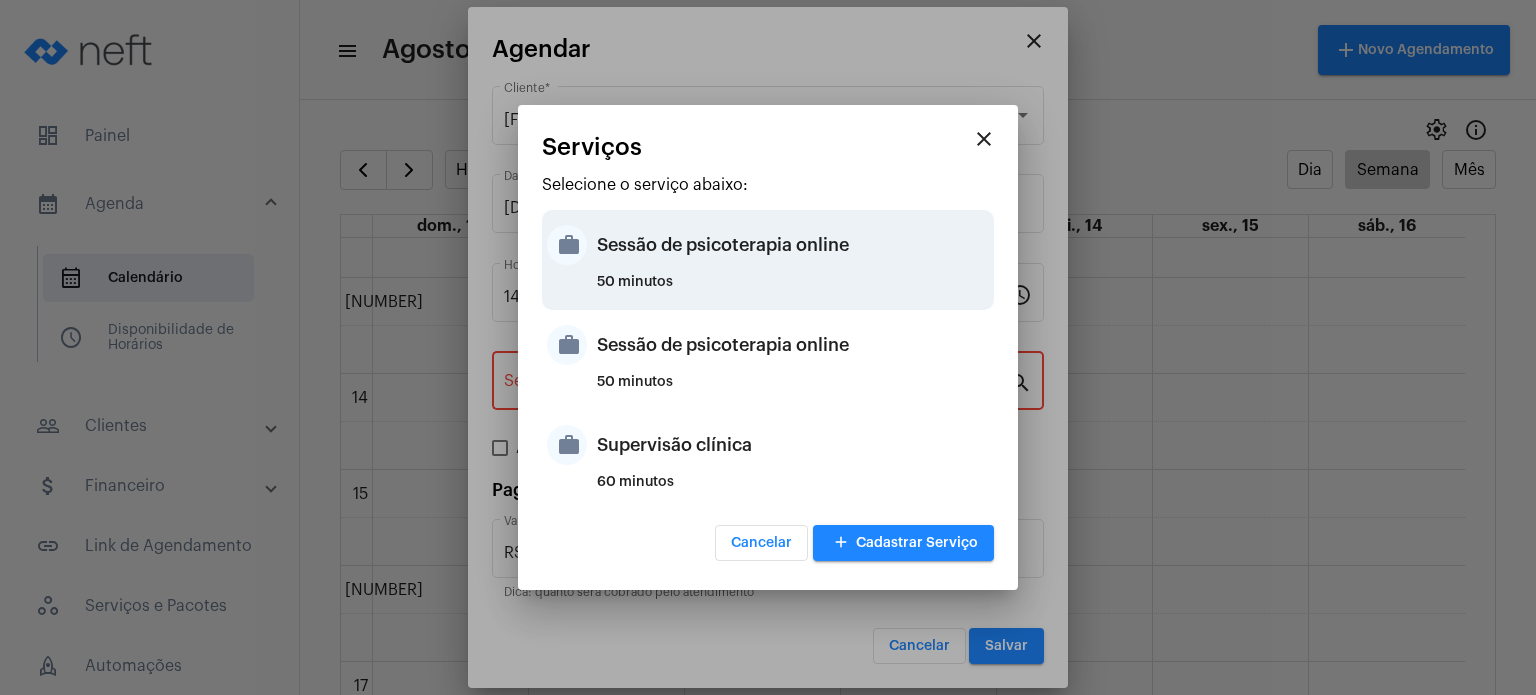 click on "Sessão de psicoterapia online" at bounding box center [793, 245] 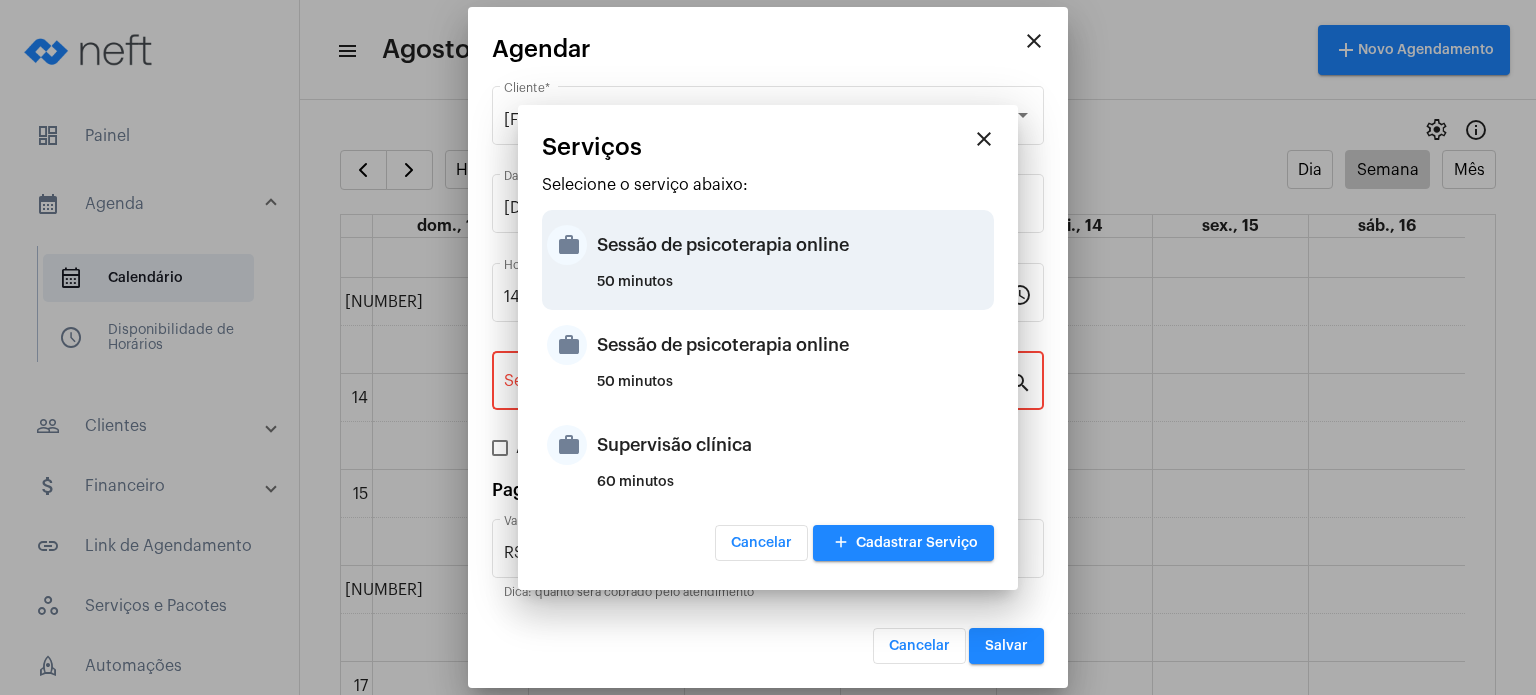 type on "Sessão de psicoterapia online" 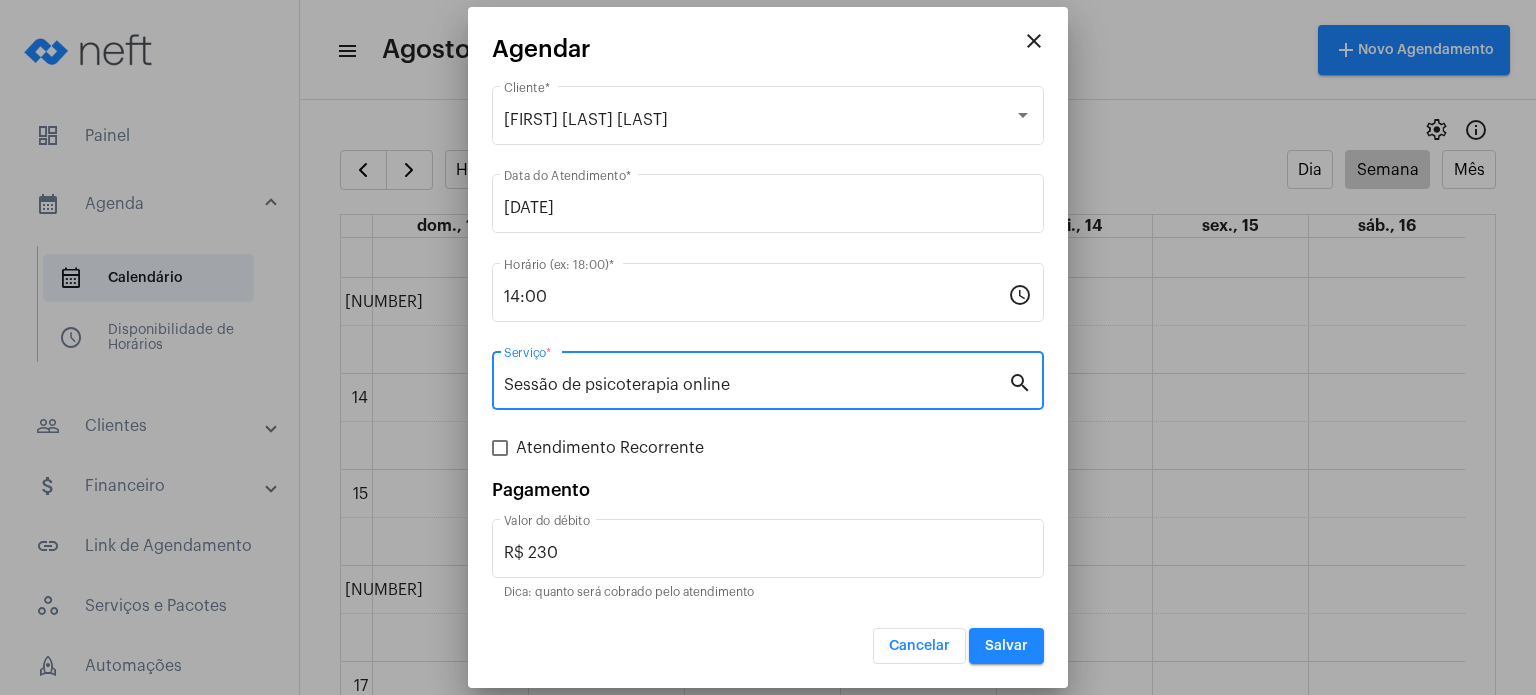 click on "Salvar" at bounding box center [1006, 646] 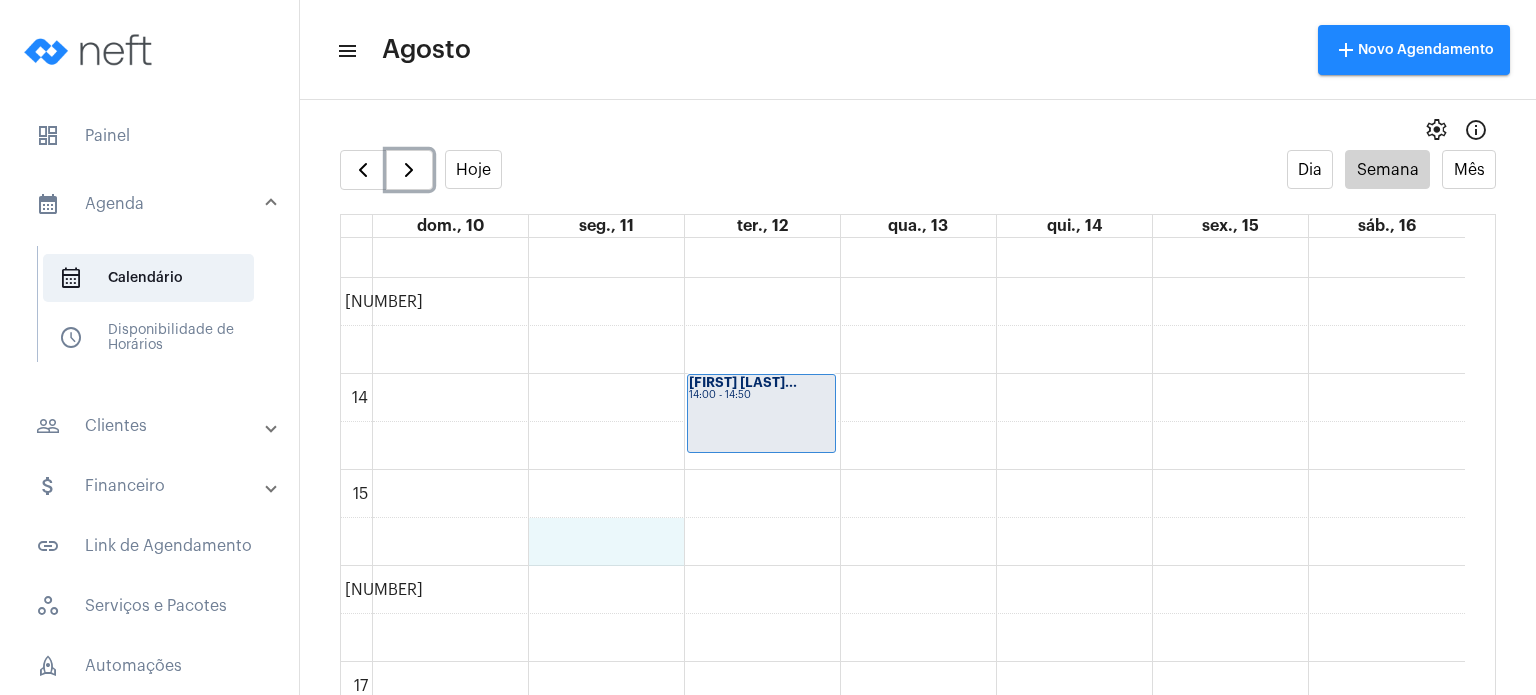 click on "[DAY] [MONTH] [YEAR]
[FIRST] [LAST] ...
[TIME] - [TIME]" 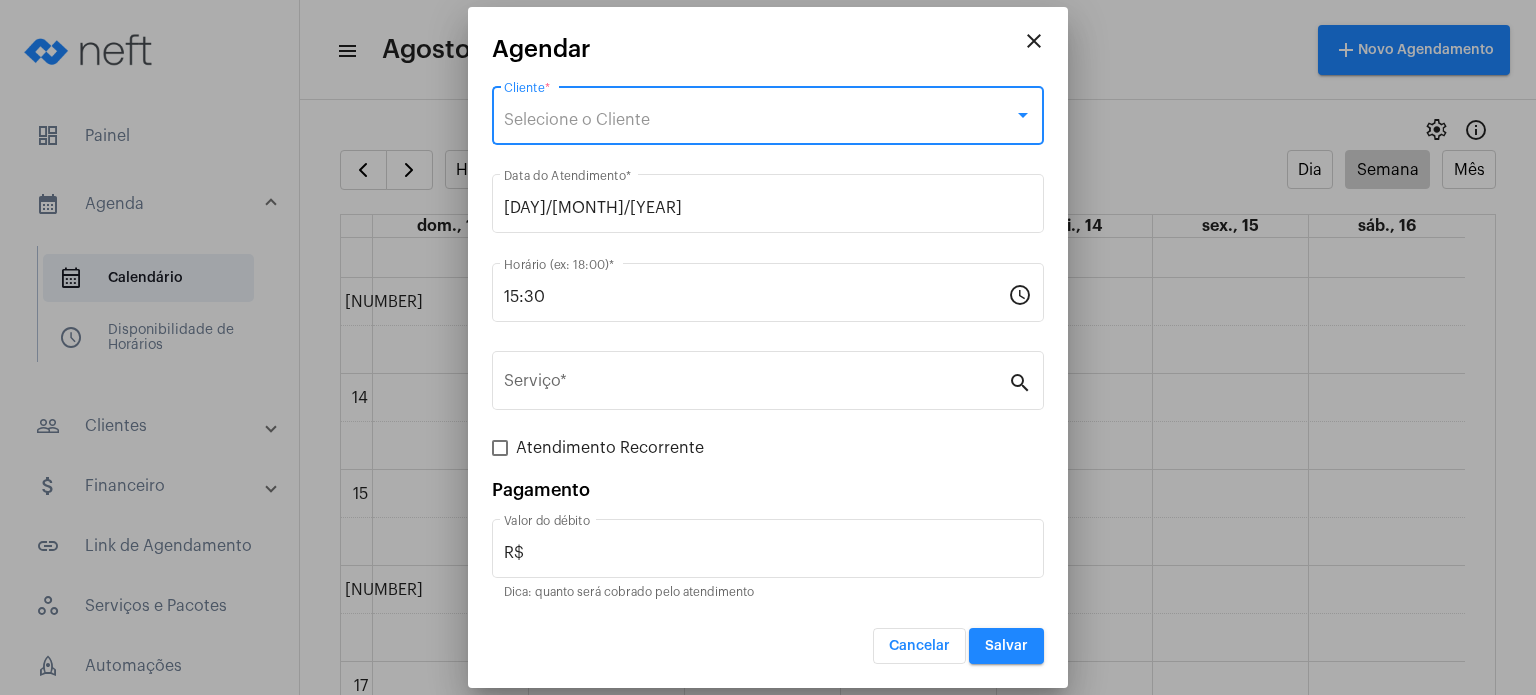 click on "Selecione o Cliente" at bounding box center [759, 120] 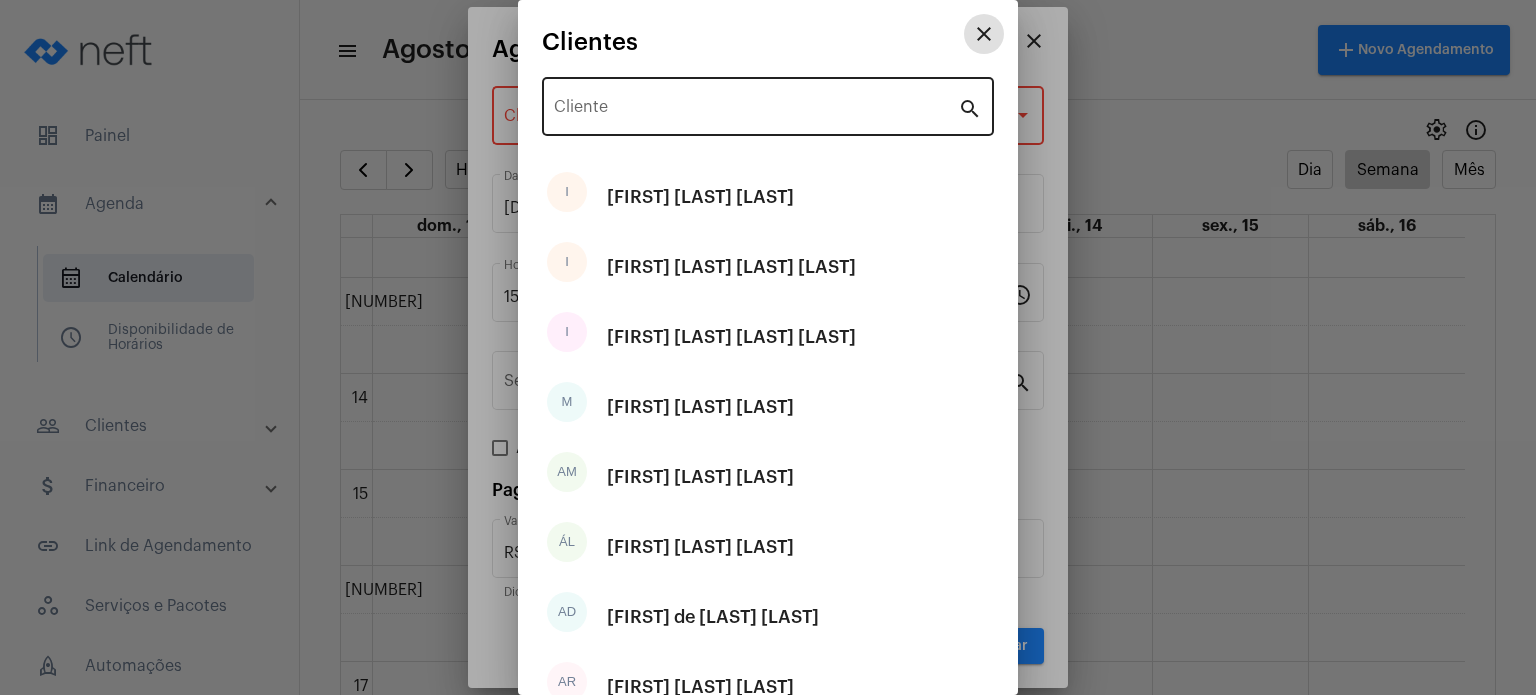 click on "Cliente" at bounding box center [756, 104] 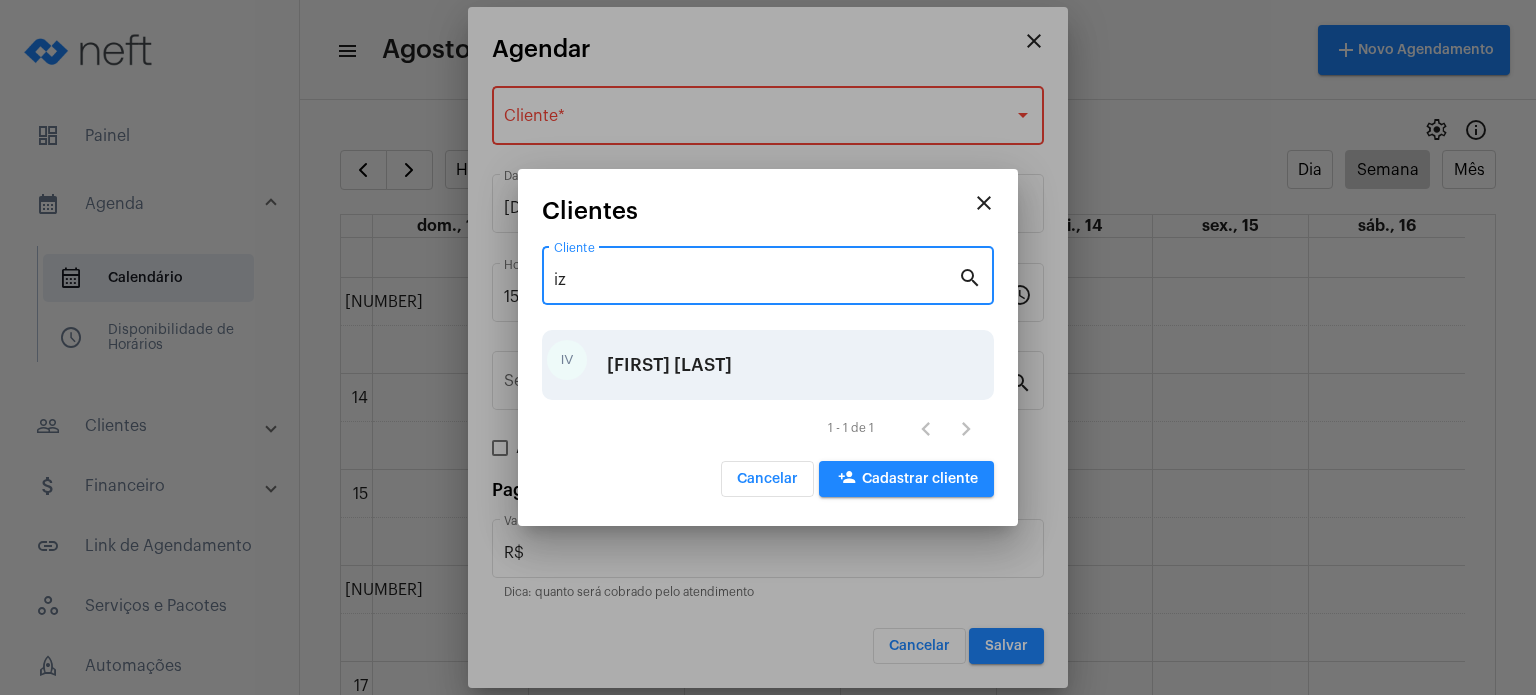 type on "iz" 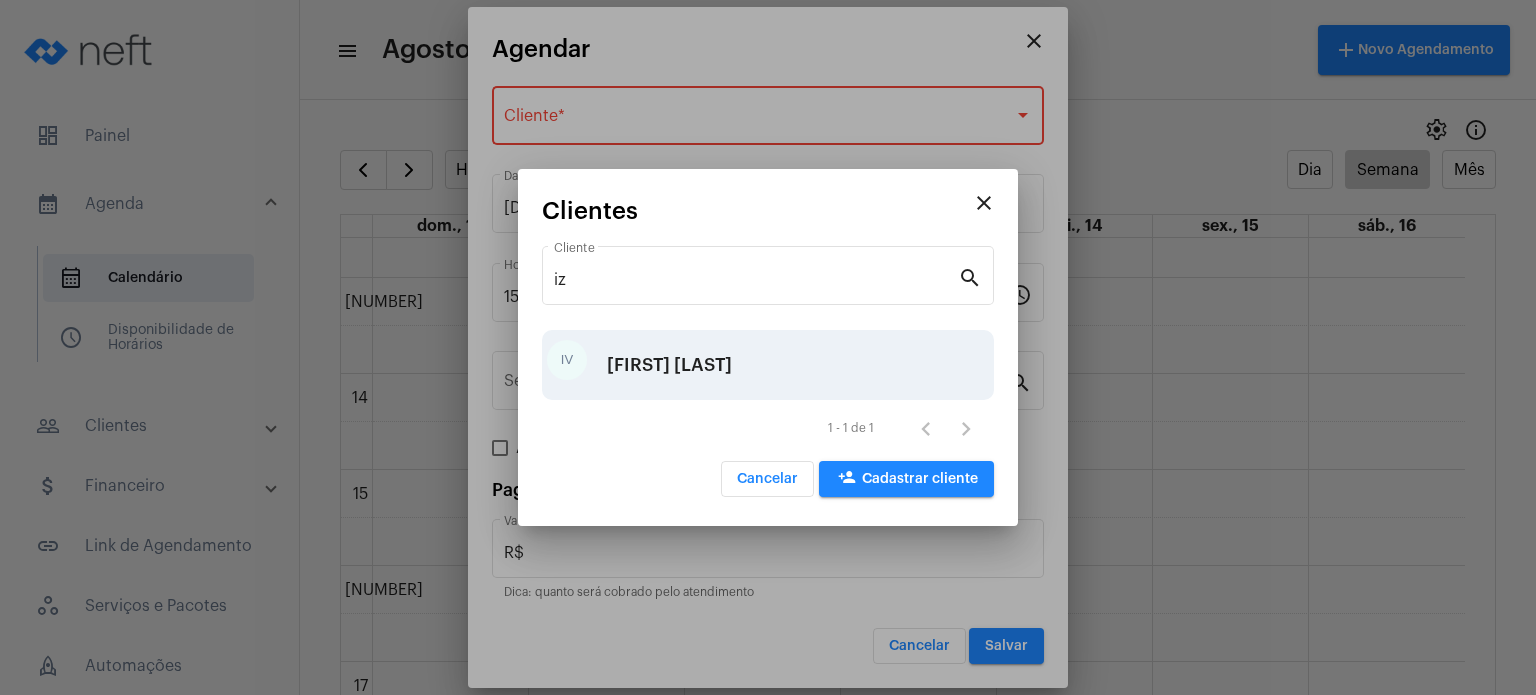 click on "[FIRST] [LAST]" at bounding box center [669, 365] 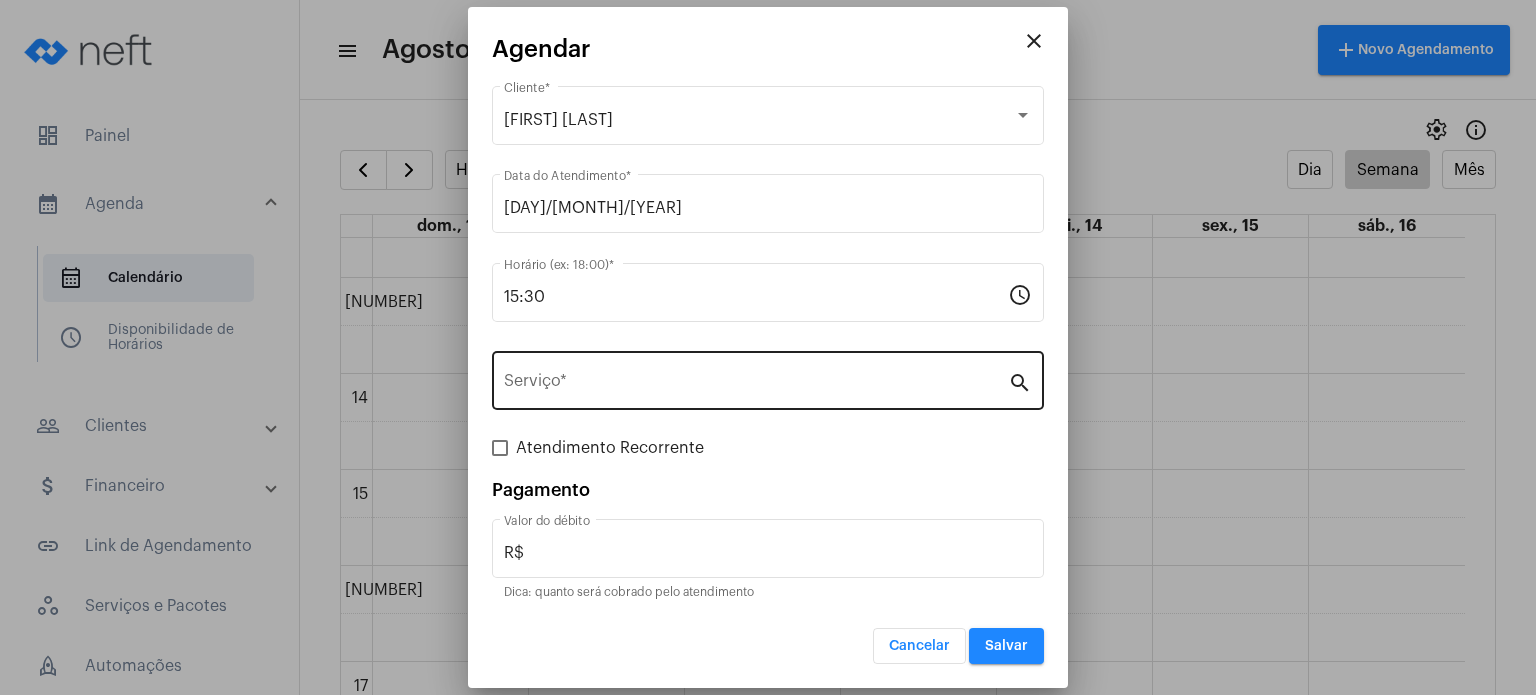 click on "Serviço  *" at bounding box center (756, 378) 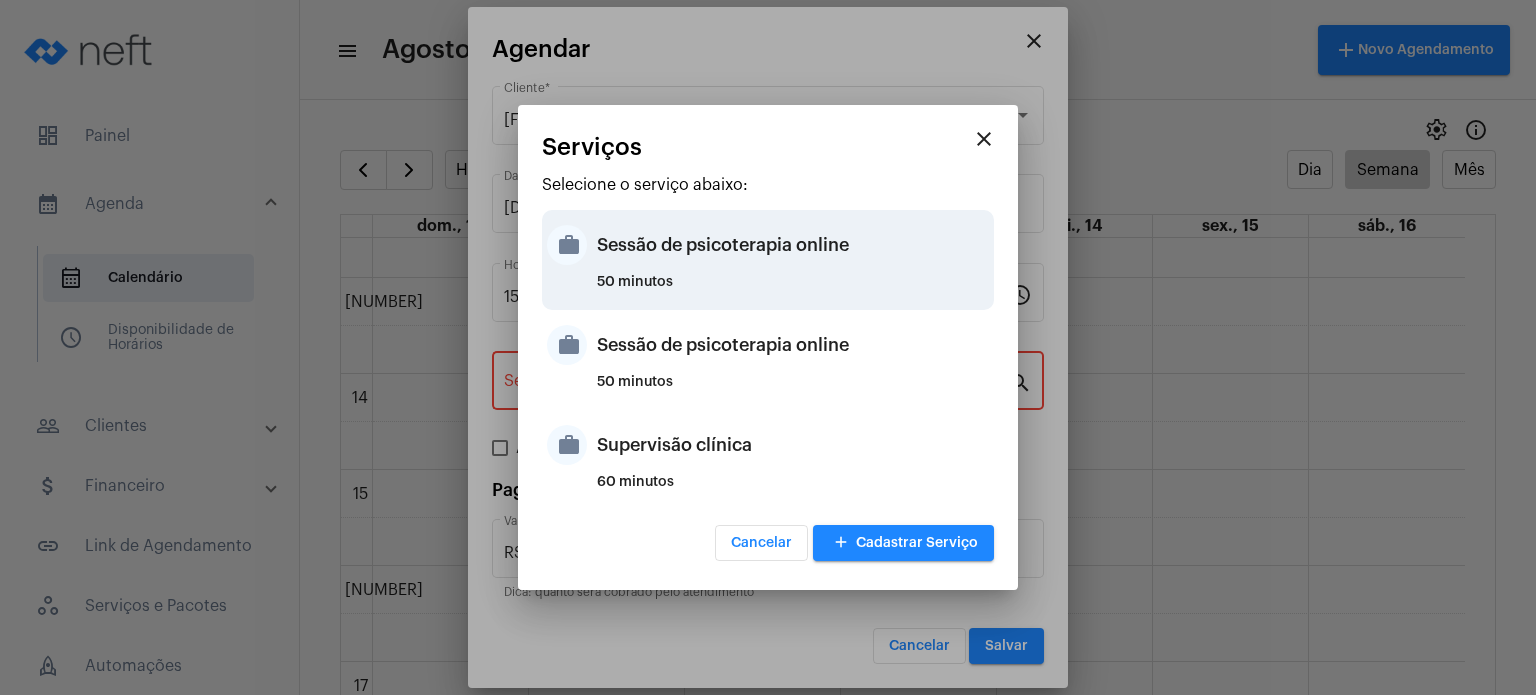 click on "Sessão de psicoterapia online" at bounding box center [793, 245] 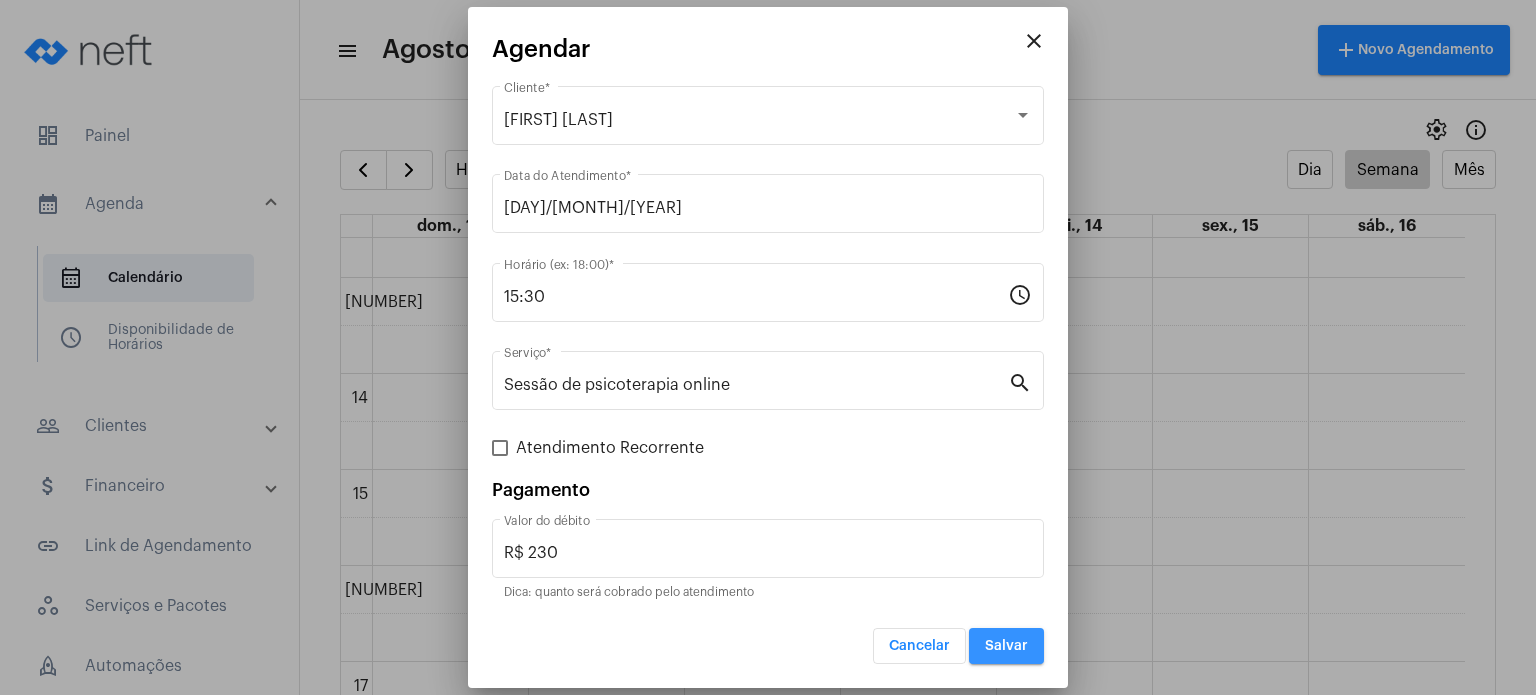click on "Salvar" at bounding box center (1006, 646) 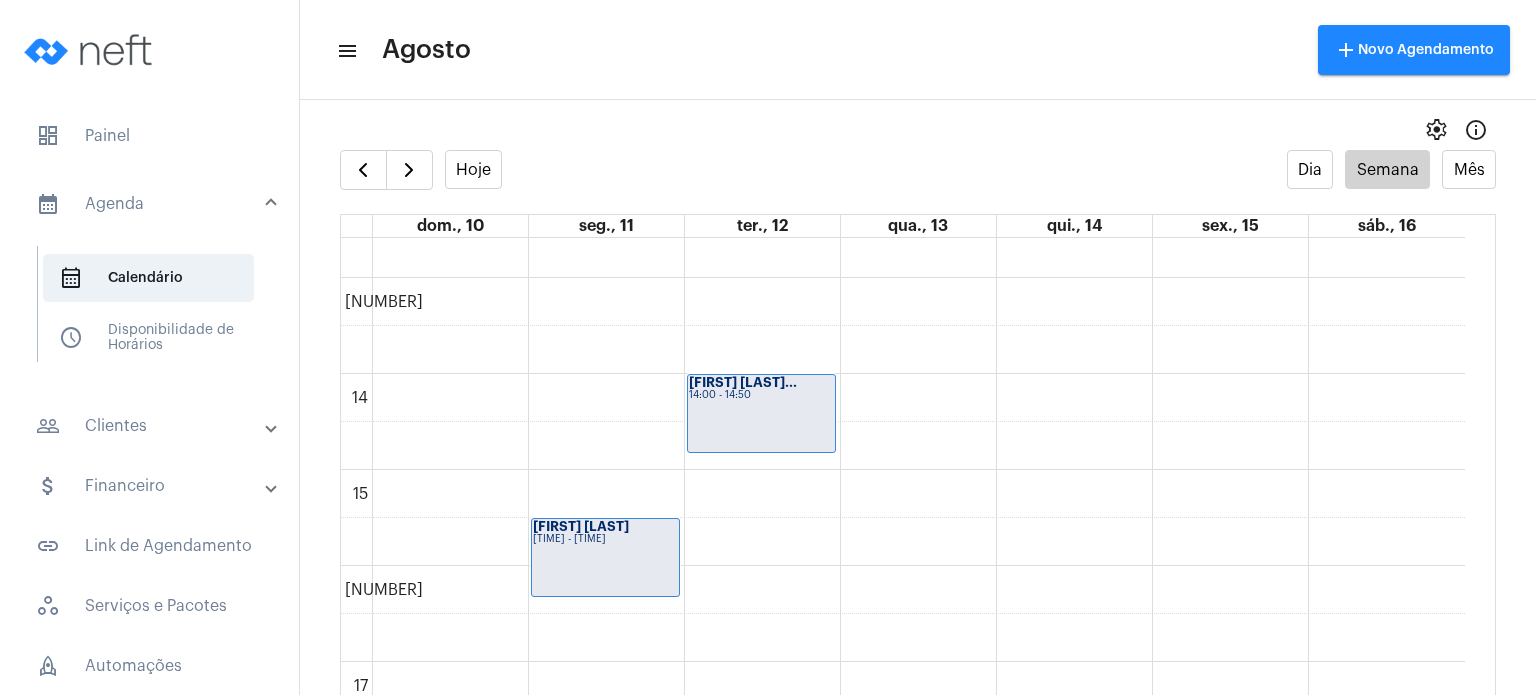 click on "people_outline  Clientes" at bounding box center [151, 426] 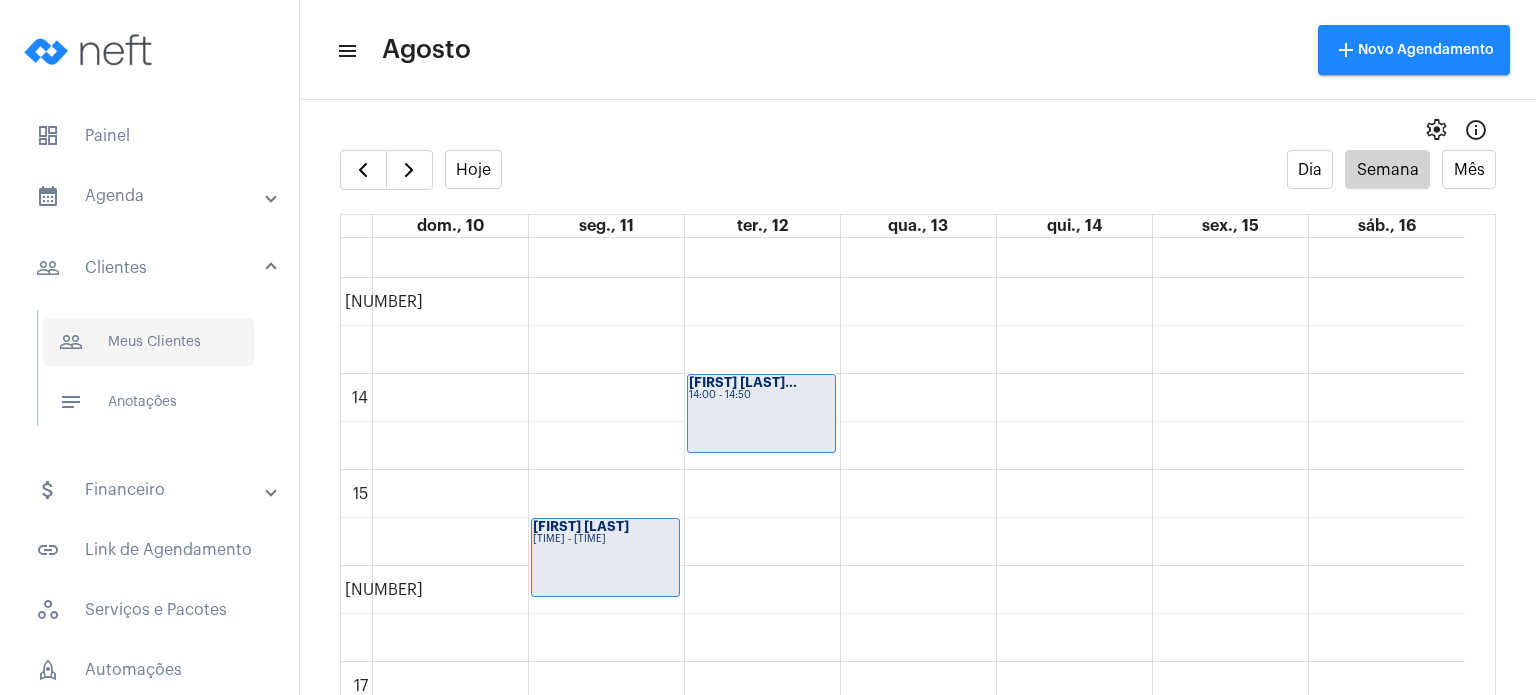 click on "people_outline  Meus Clientes" at bounding box center (148, 342) 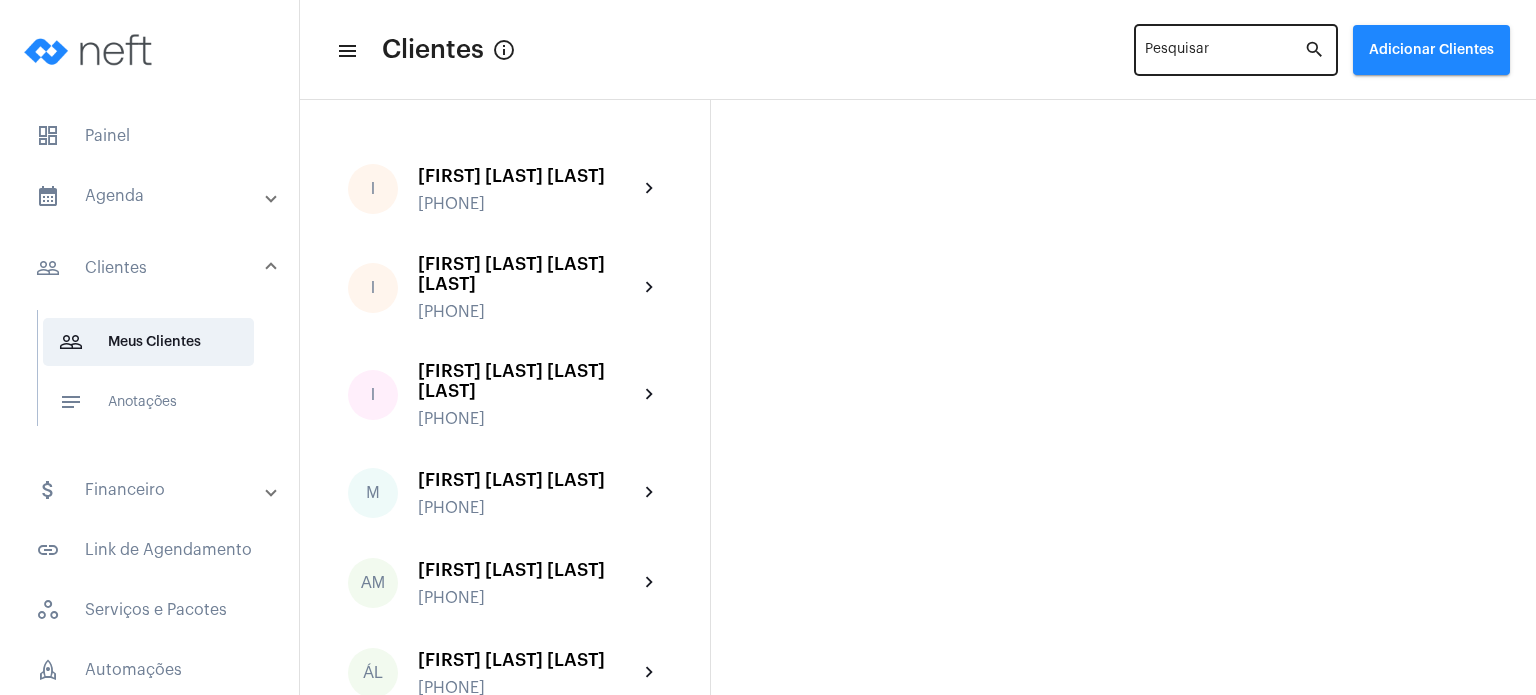click on "Pesquisar" at bounding box center (1224, 54) 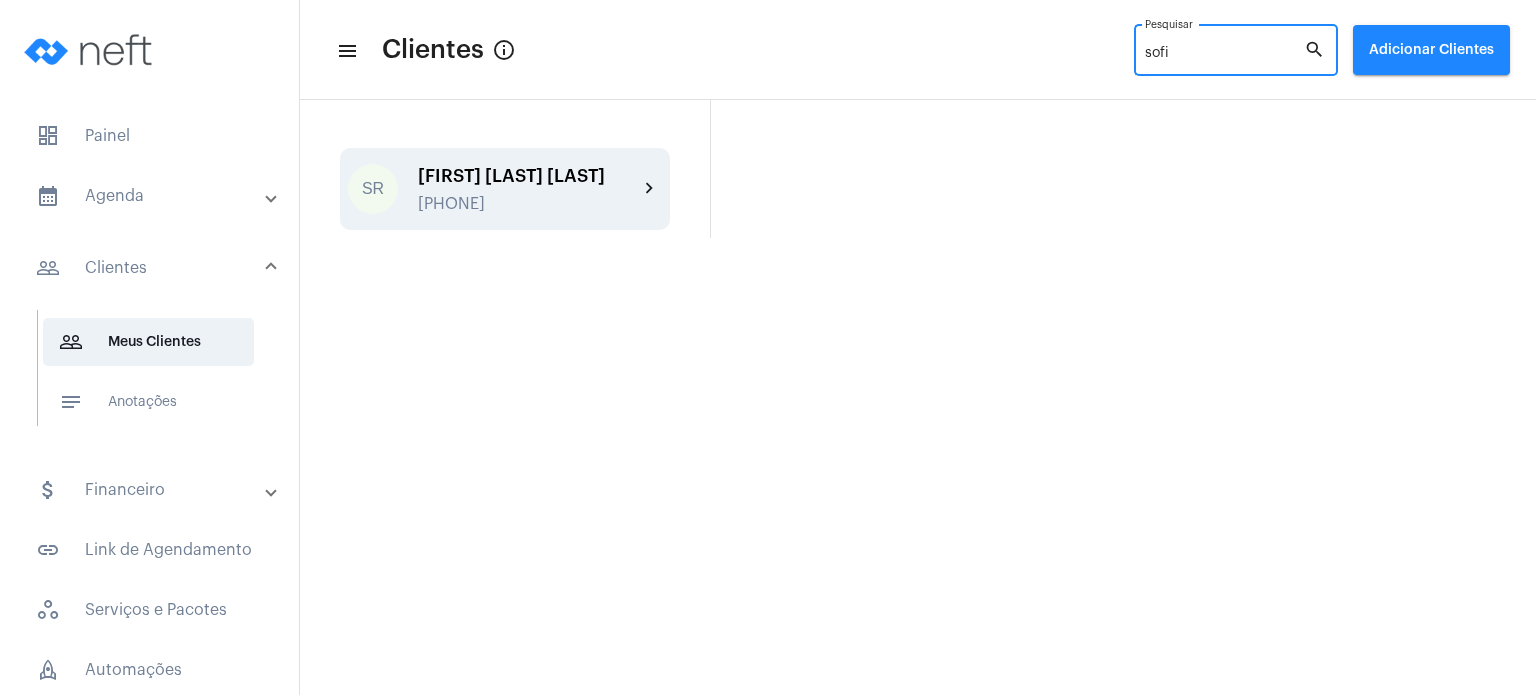 type on "sofi" 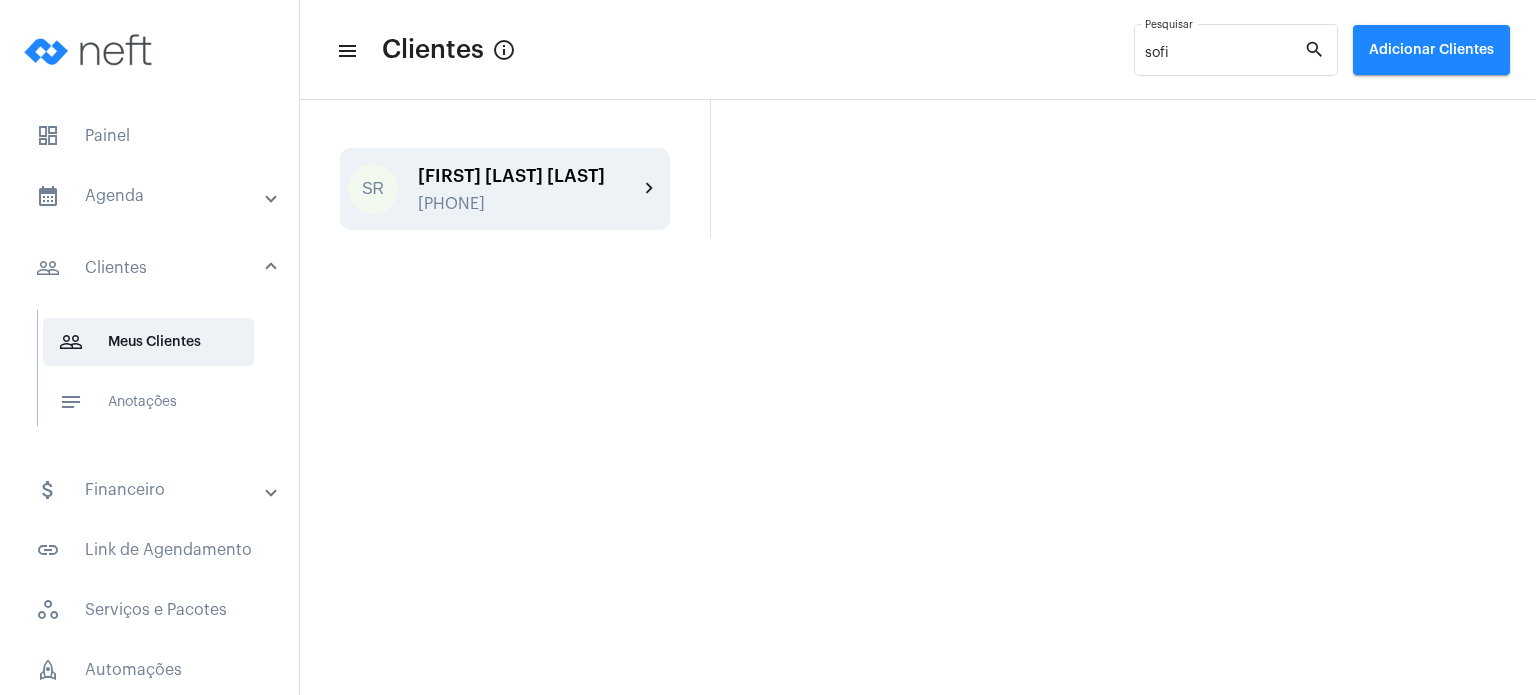 click on "chevron_right" 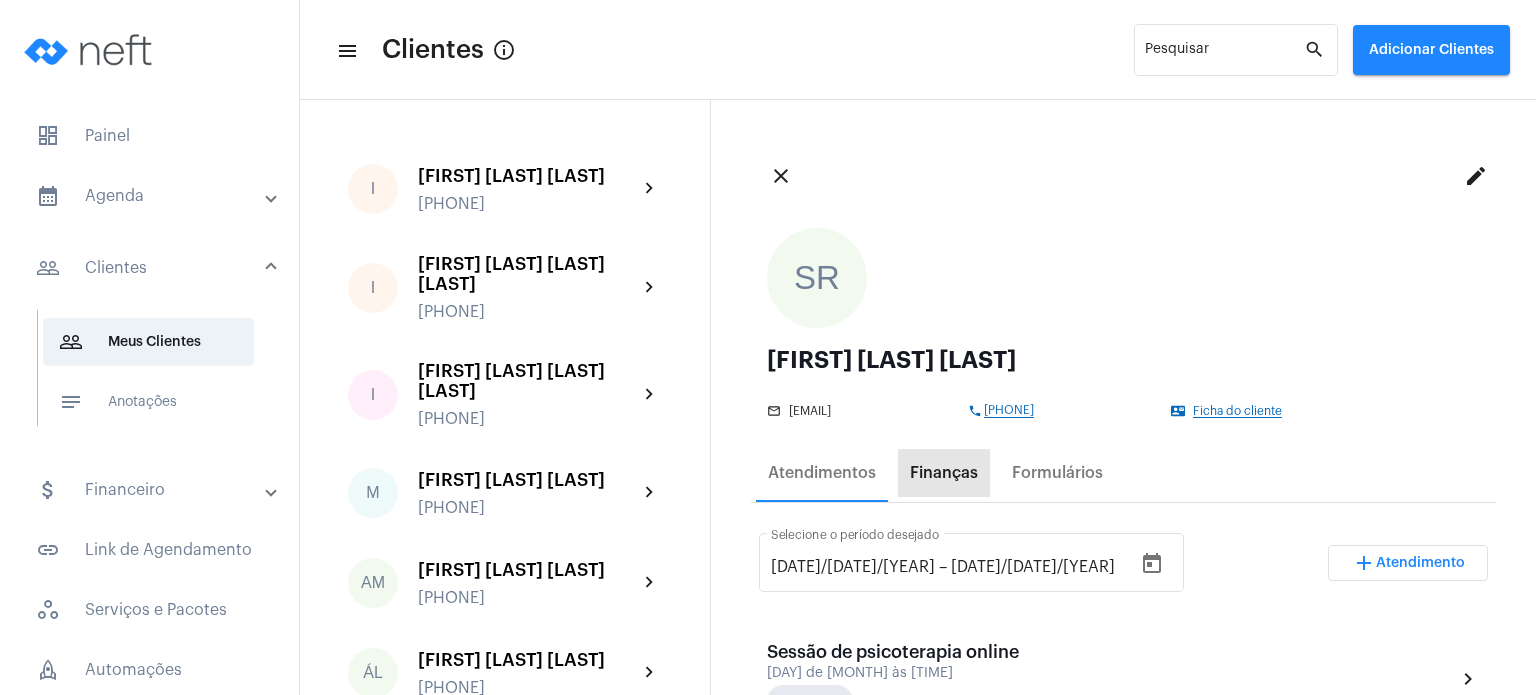 click on "Finanças" at bounding box center [944, 473] 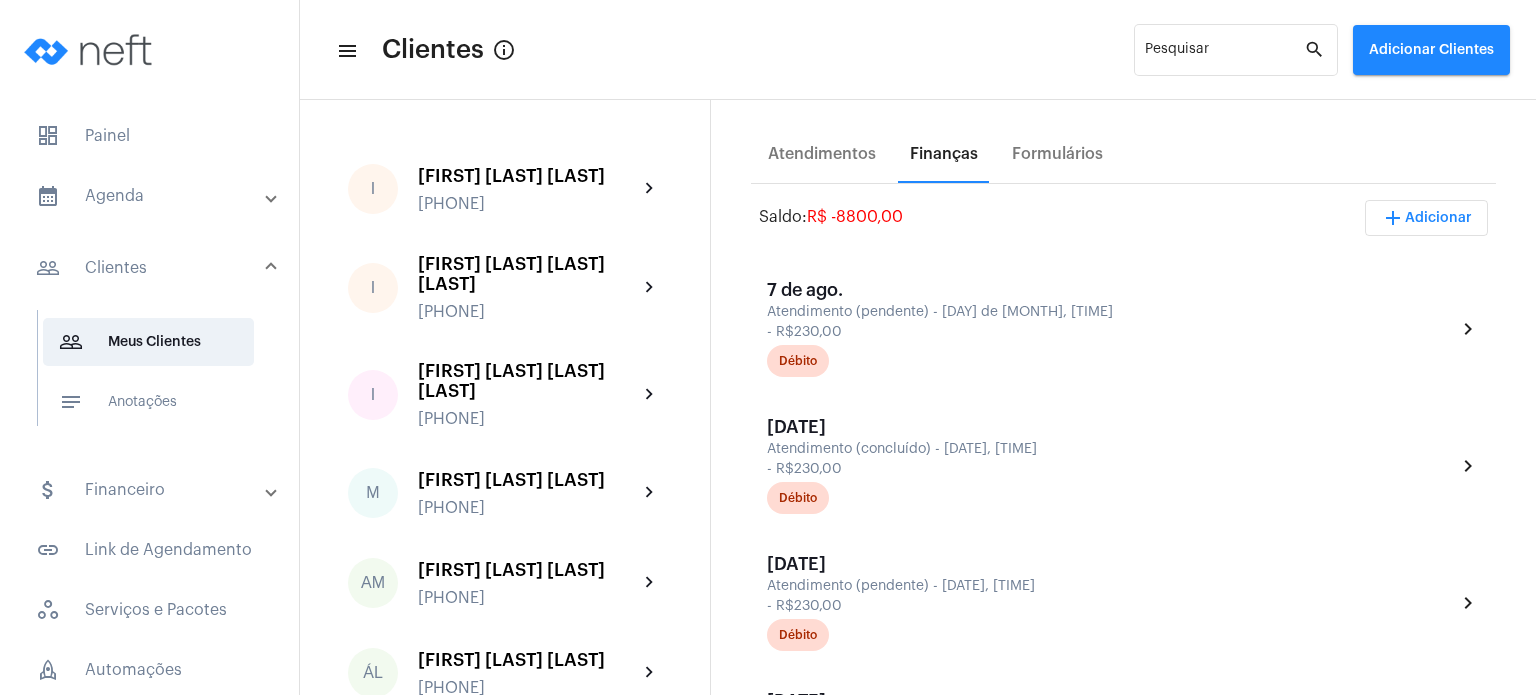 scroll, scrollTop: 256, scrollLeft: 0, axis: vertical 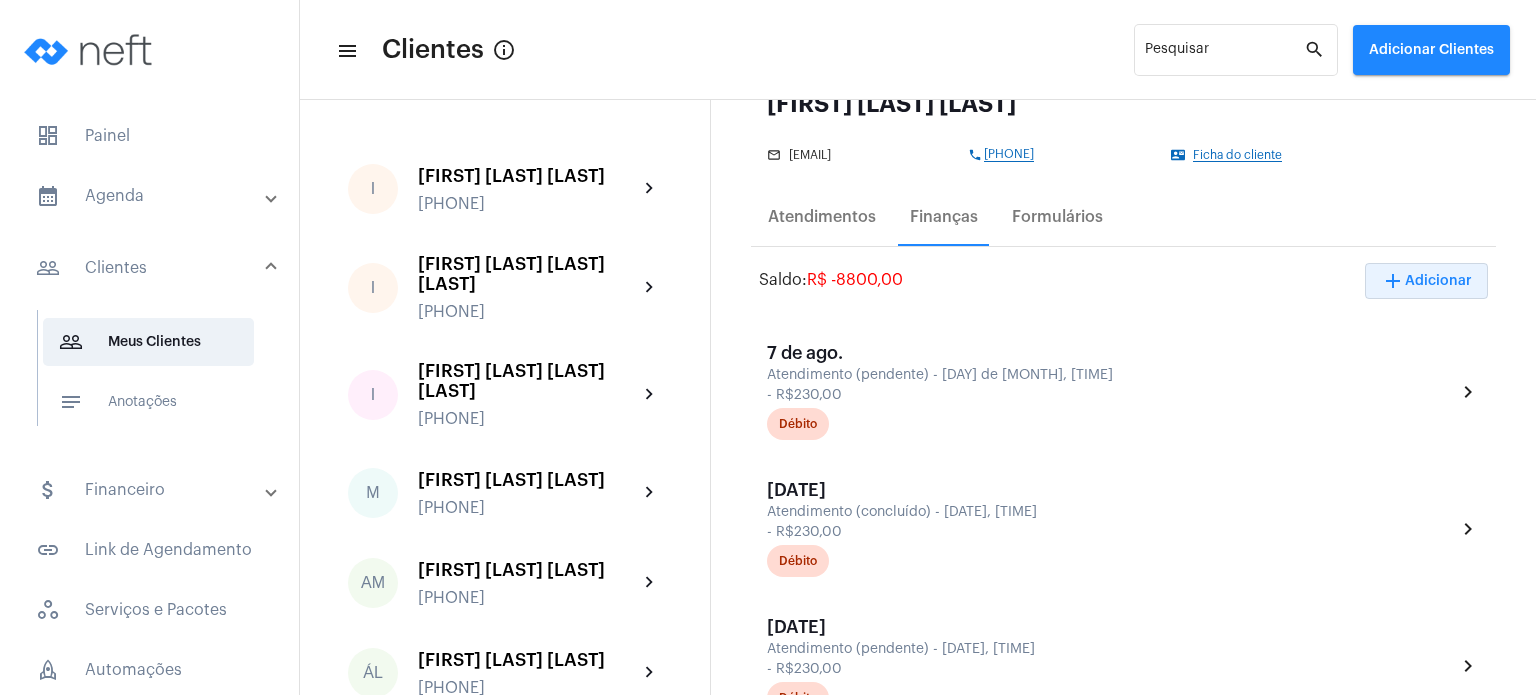 click on "add  Adicionar" at bounding box center (1426, 281) 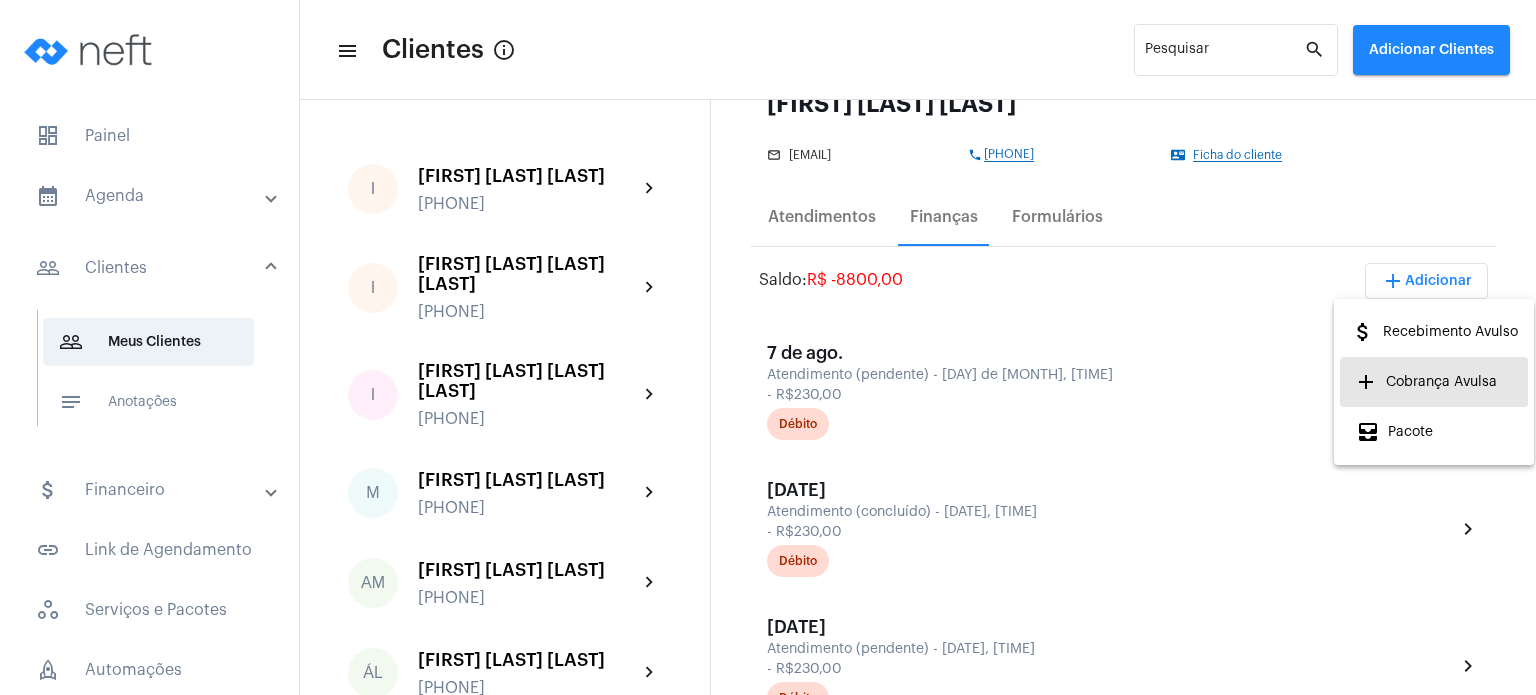 click on "add Cobrança Avulsa" at bounding box center (1426, 382) 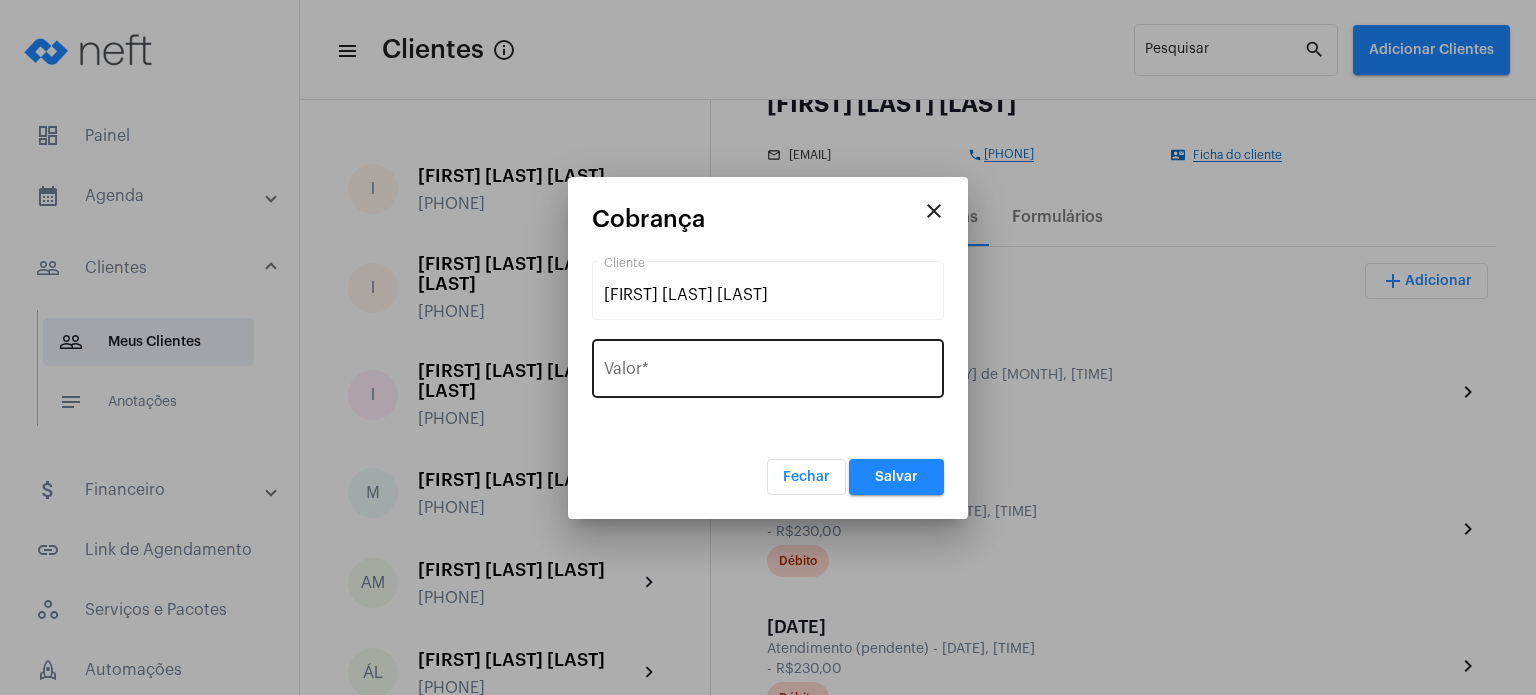 click on "Valor  *" at bounding box center (768, 366) 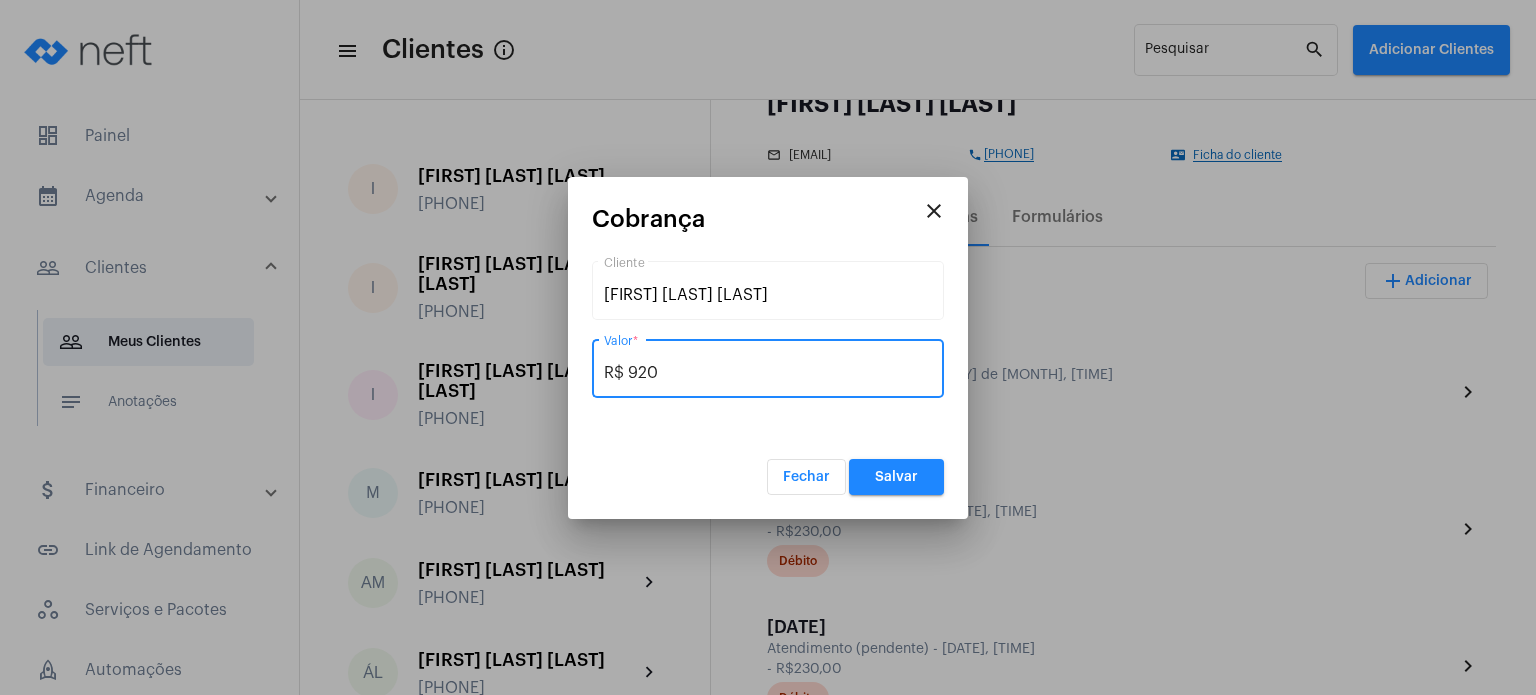 type on "R$ 920" 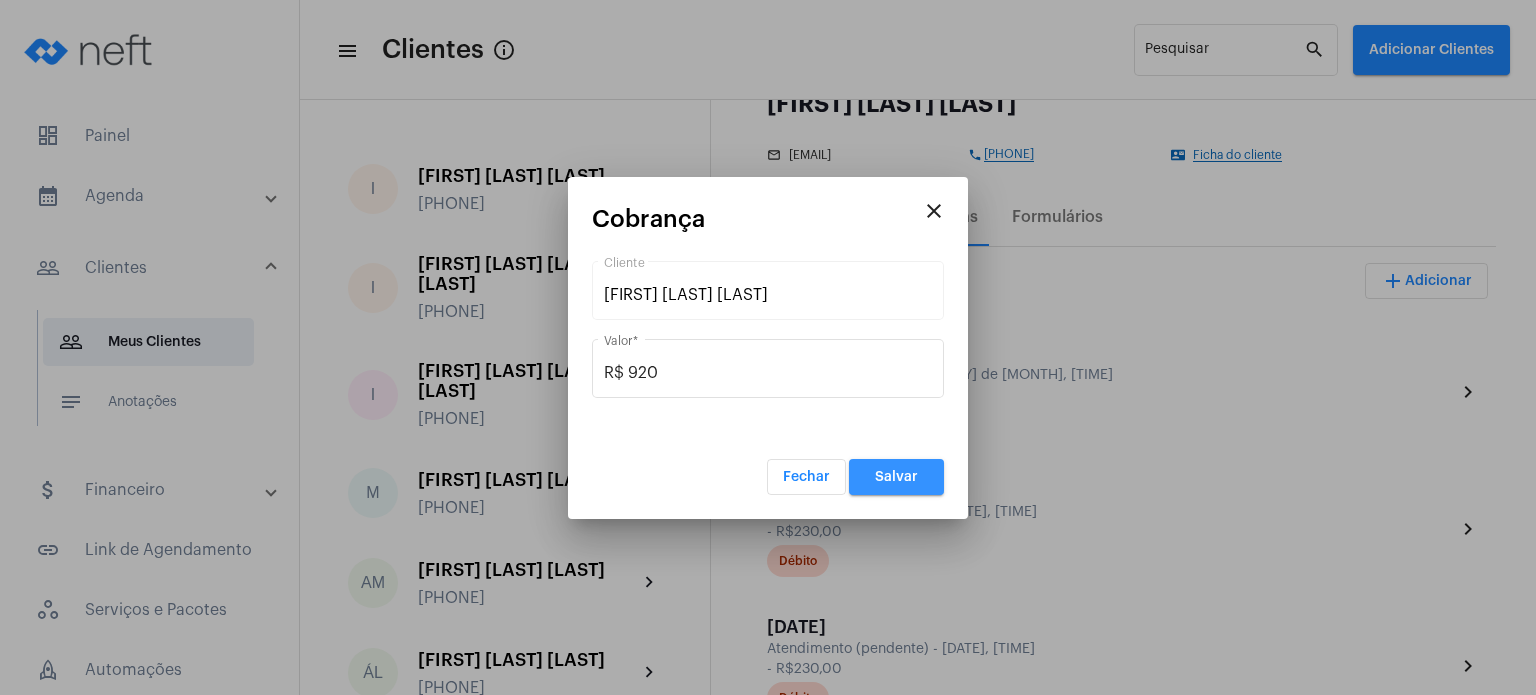 click on "Salvar" at bounding box center (896, 477) 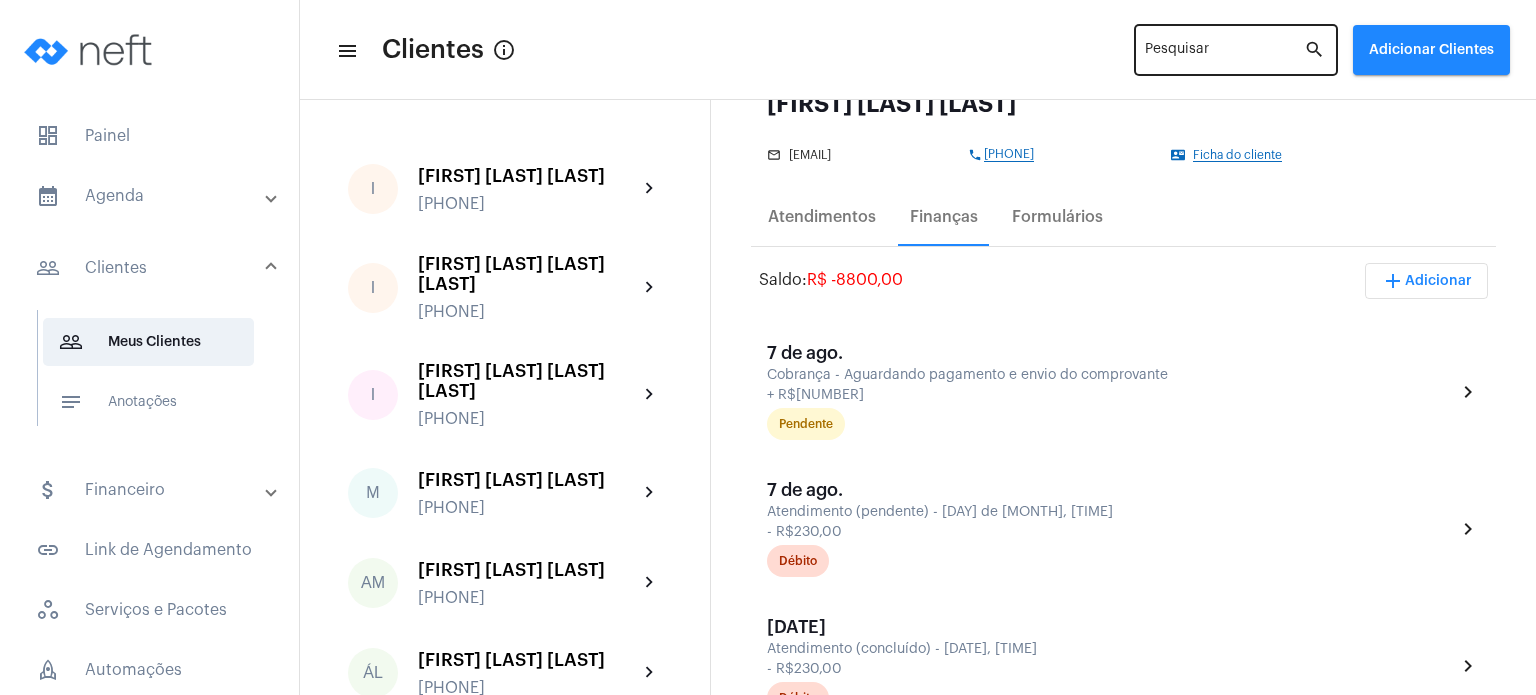 click on "Pesquisar" 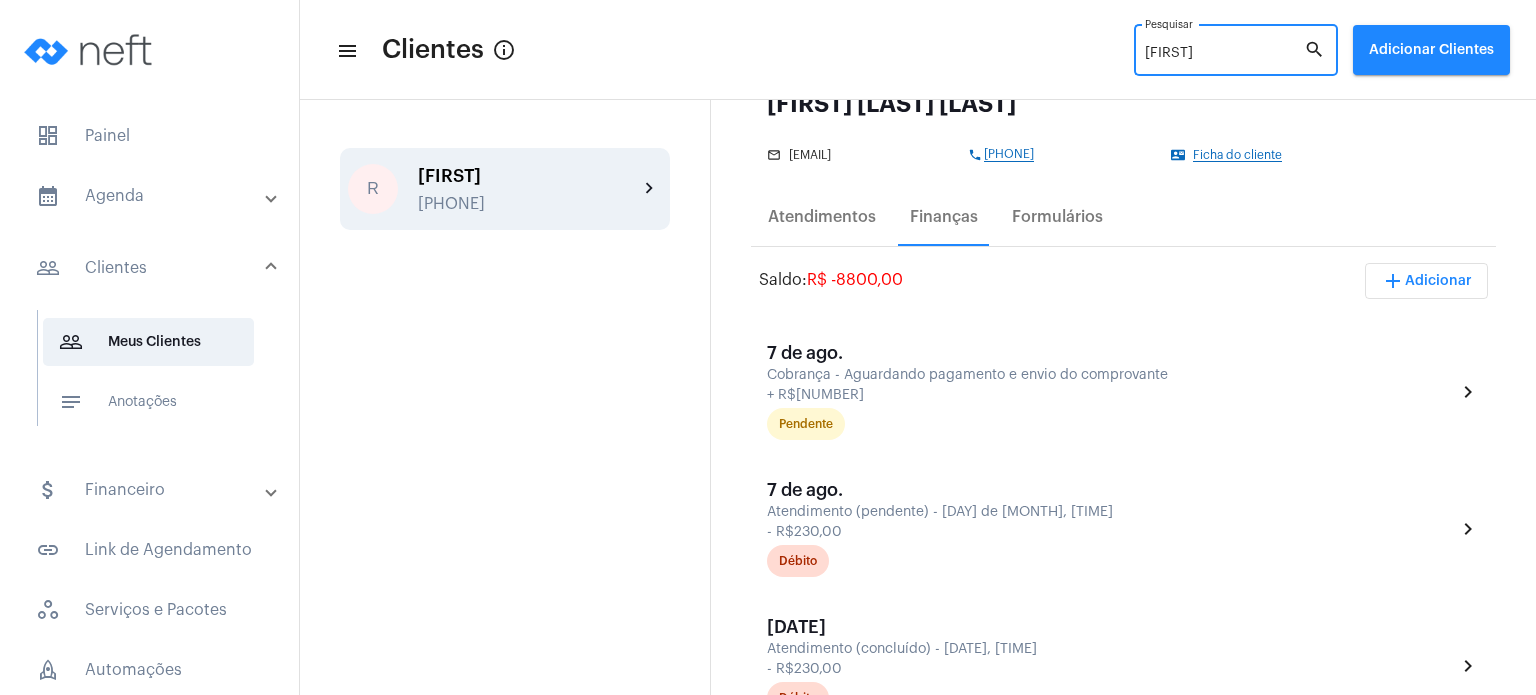 type on "[FIRST]" 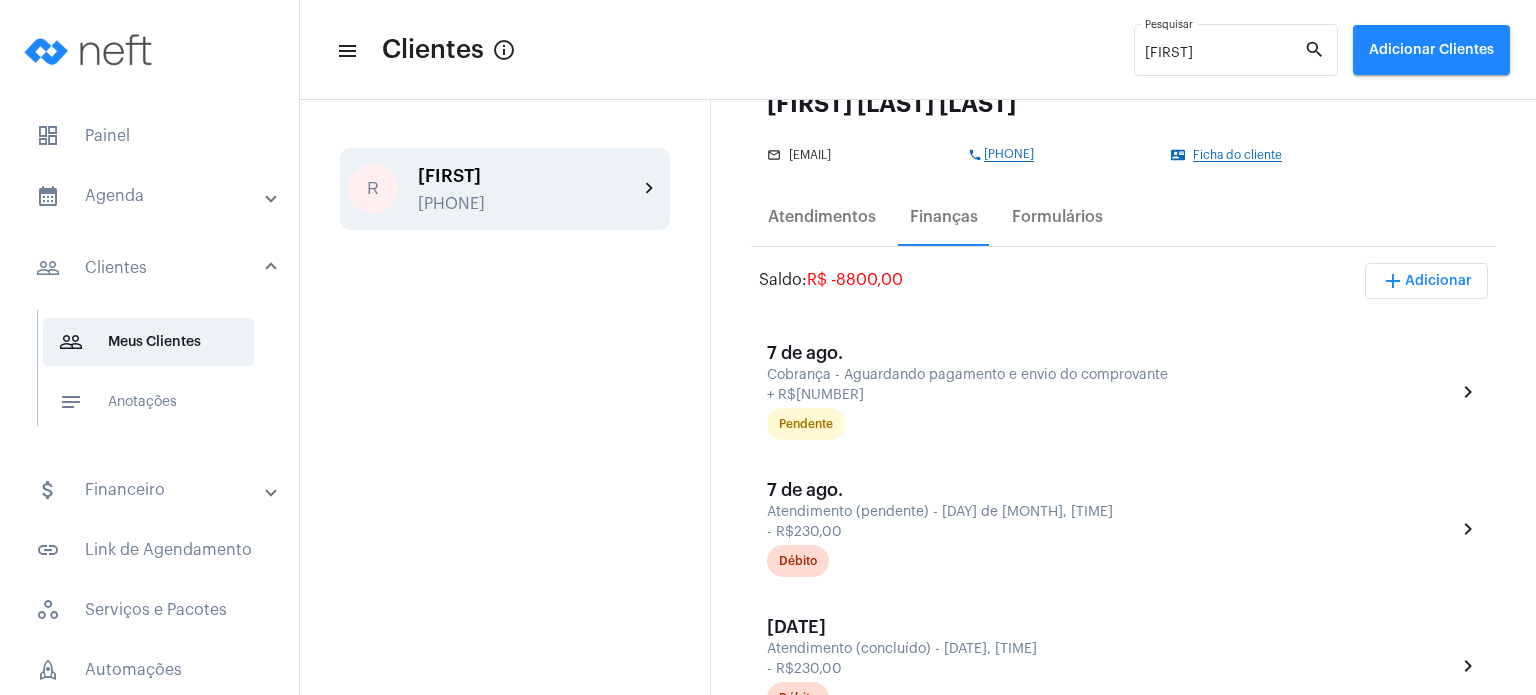 click on "[FIRST]" 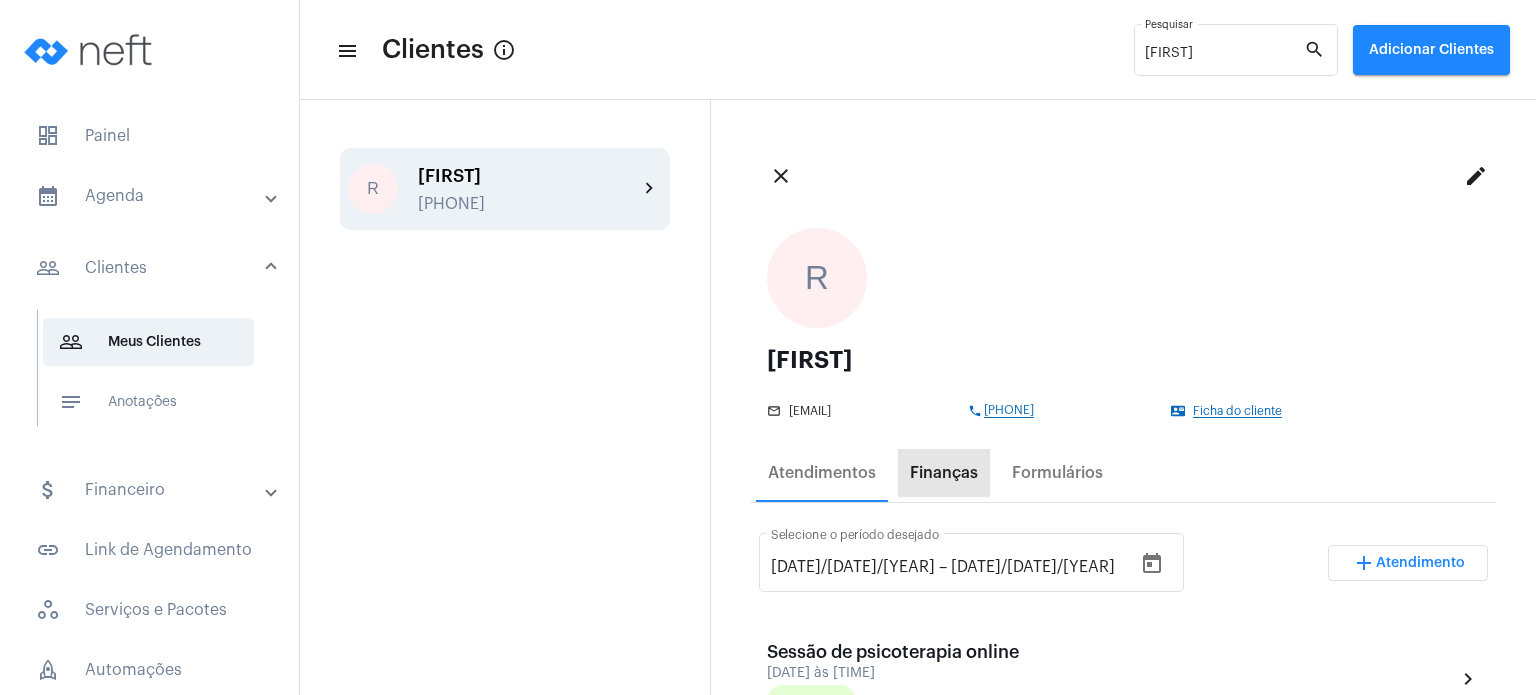click on "Finanças" at bounding box center [944, 473] 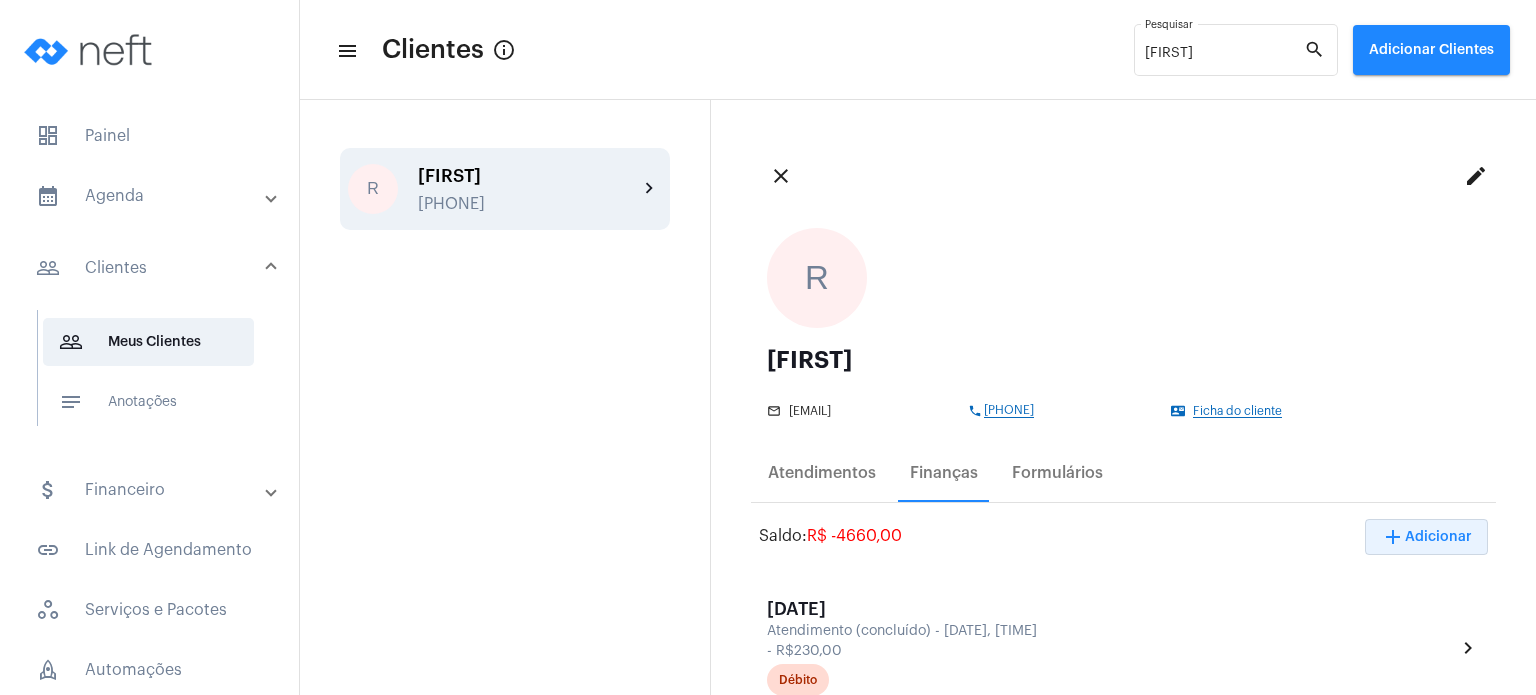 click on "add  Adicionar" at bounding box center [1426, 537] 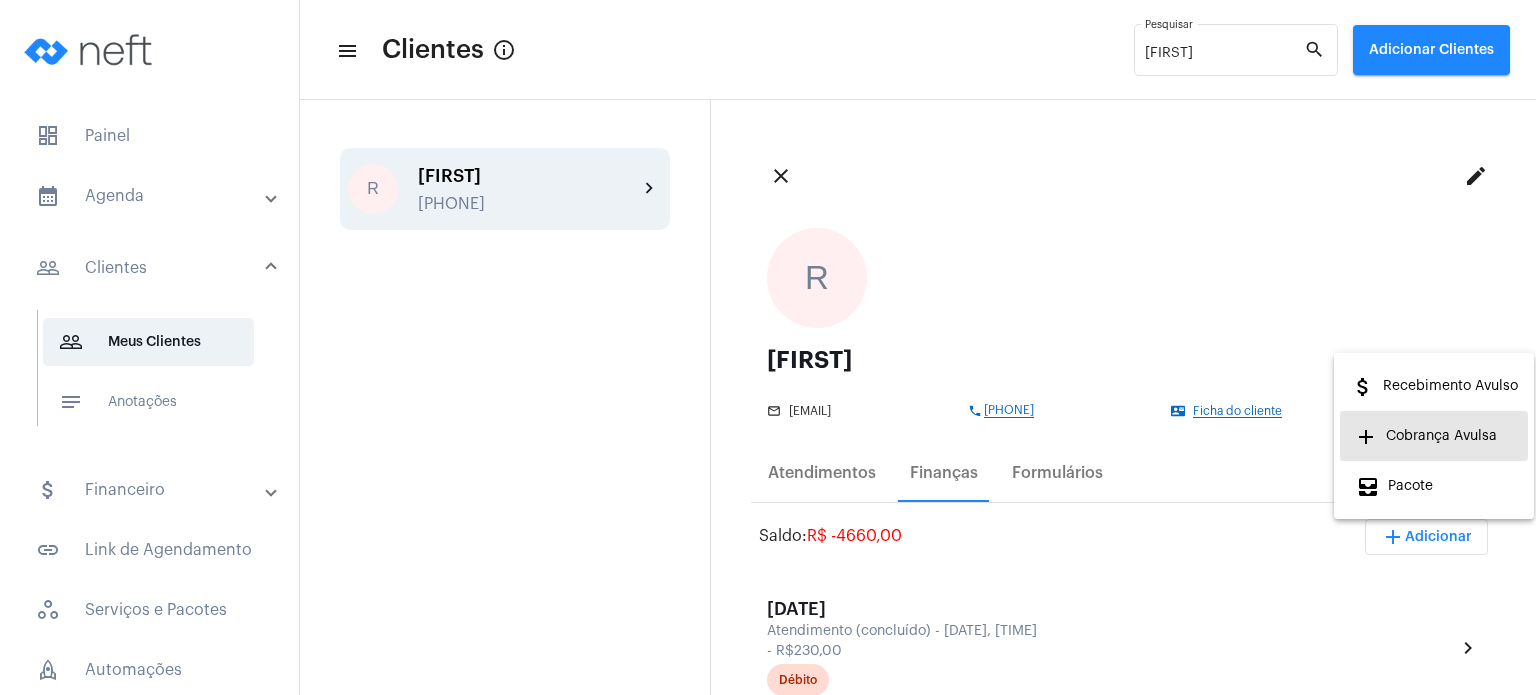 click on "add Cobrança Avulsa" at bounding box center [1426, 436] 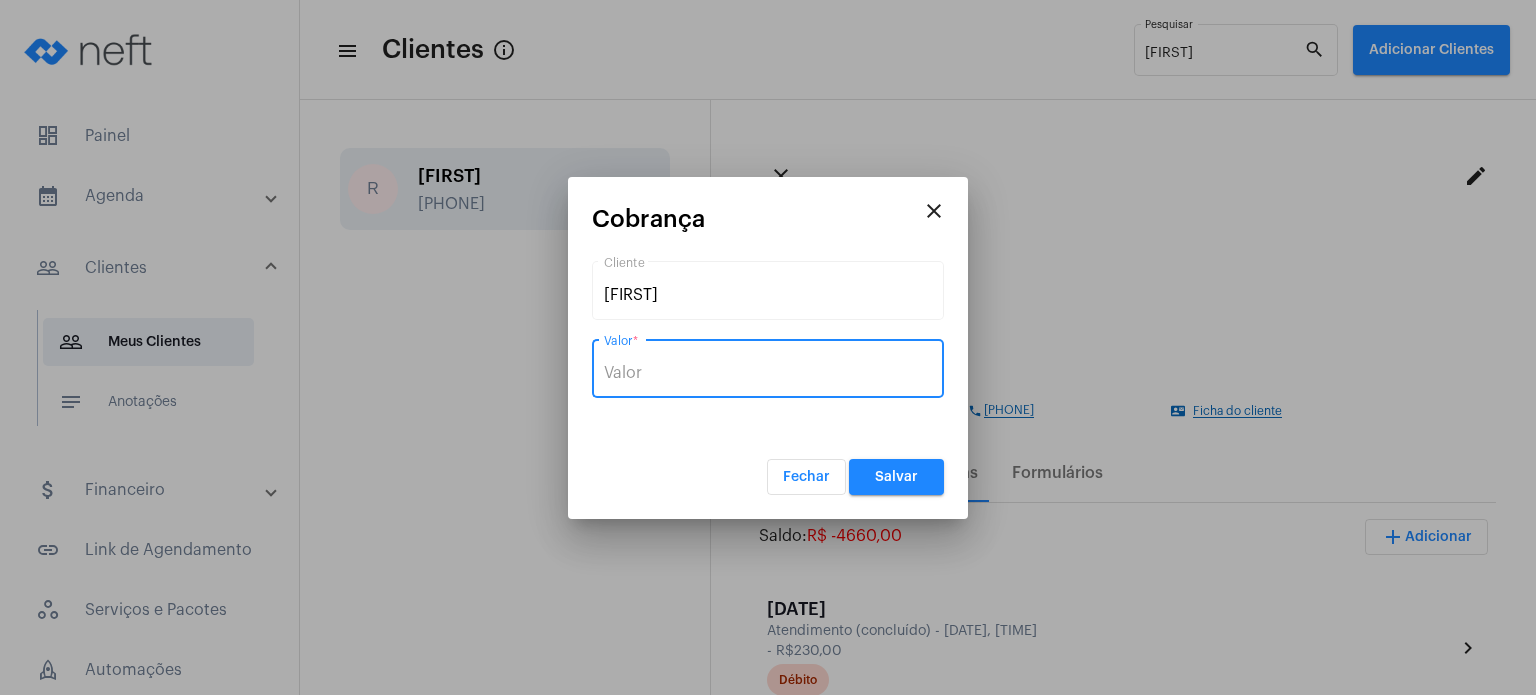 click on "Valor  *" at bounding box center [768, 373] 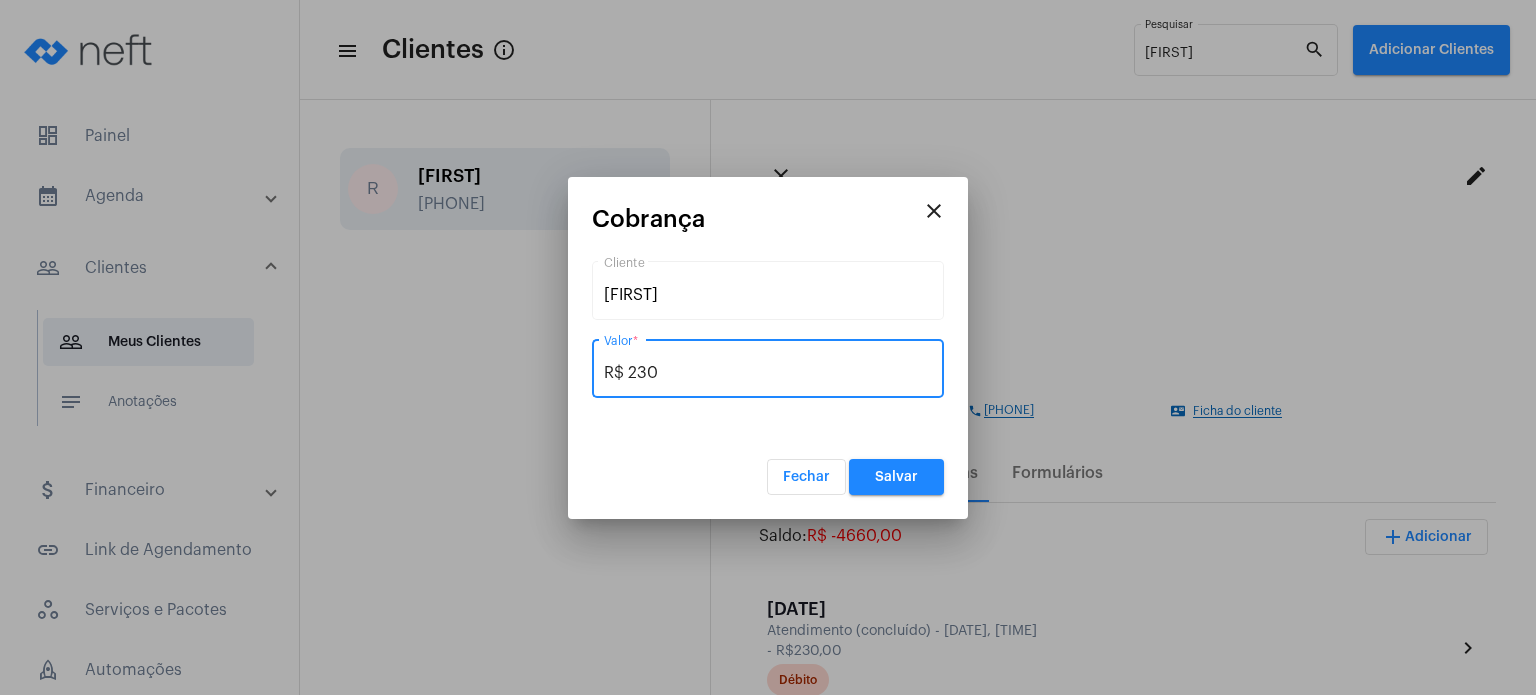 type on "R$ 230" 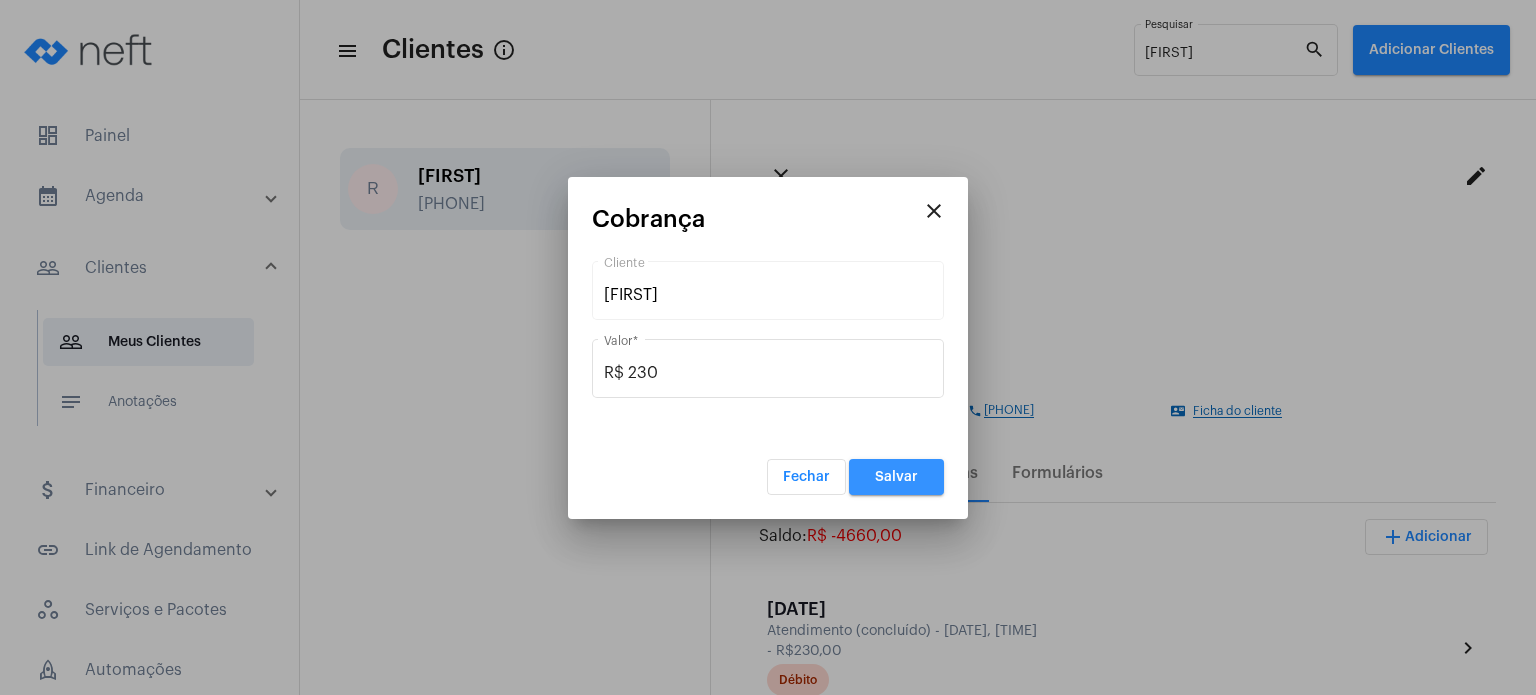 click on "Salvar" at bounding box center [896, 477] 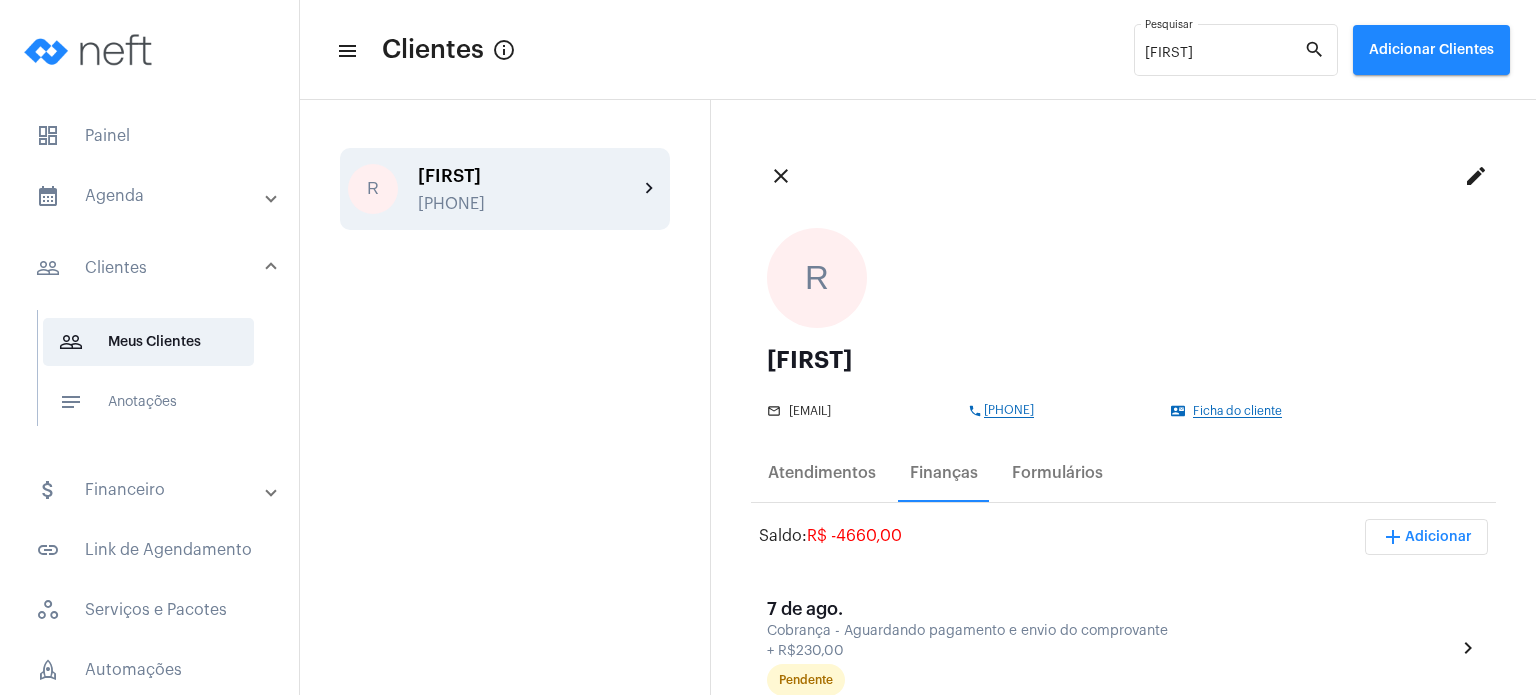 click on "close edit" 